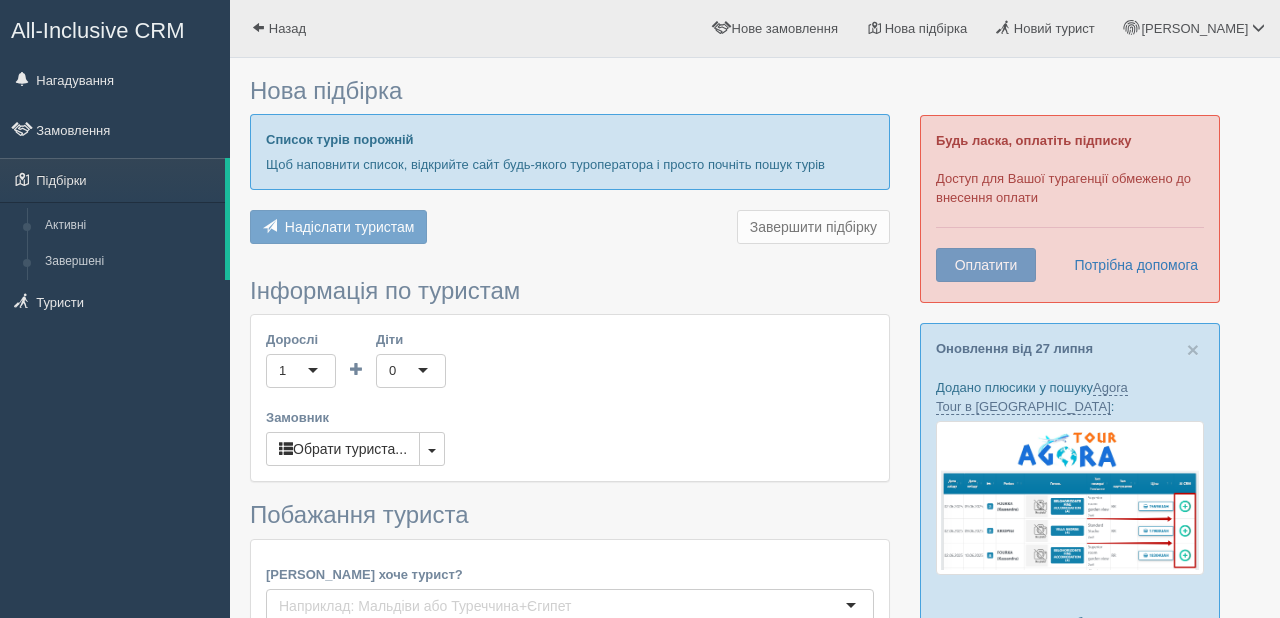 scroll, scrollTop: 0, scrollLeft: 0, axis: both 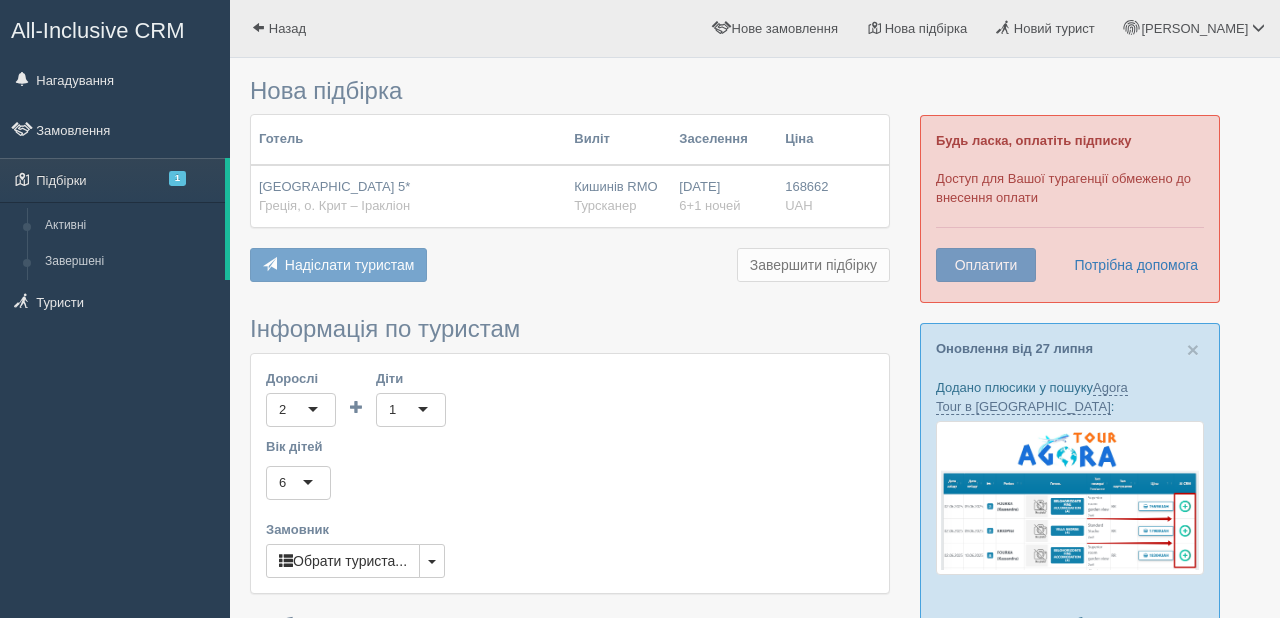 type on "6" 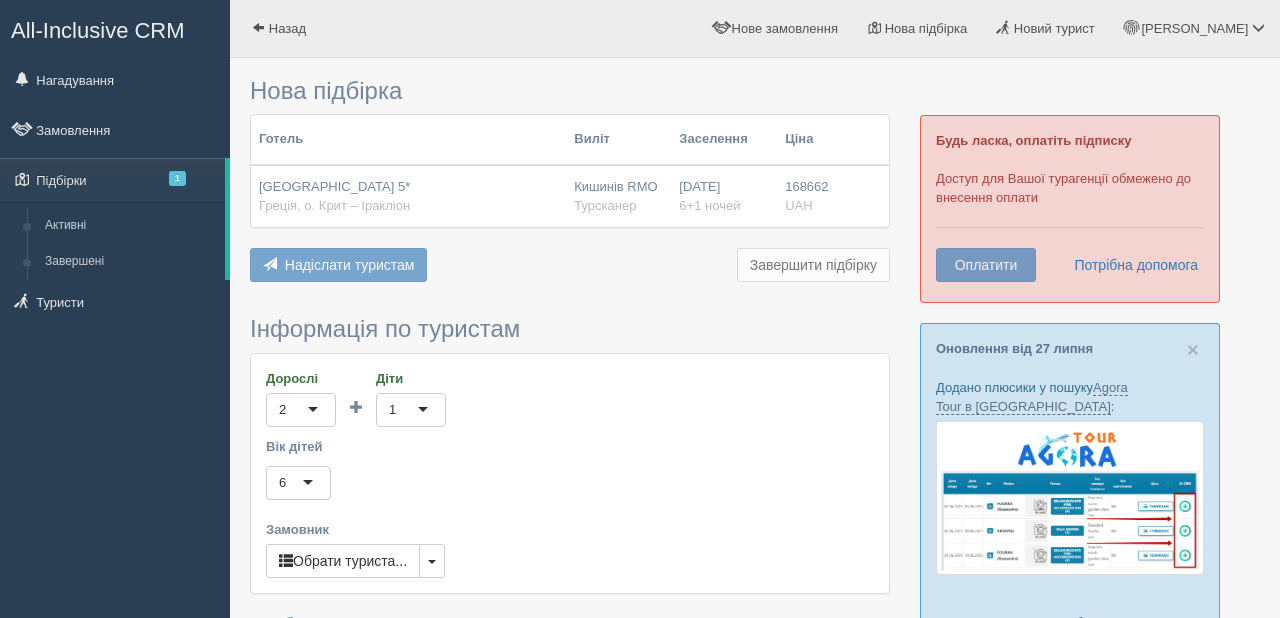 click on "Готель
Виліт
Заселення
Ціна
Akasha Beach Hotel & Spa 5*
Греція, о. Крит – Іракліон
Кишинів RMO
Турсканер
17.08.2025
6+1 ночей
168662" at bounding box center (570, 200) 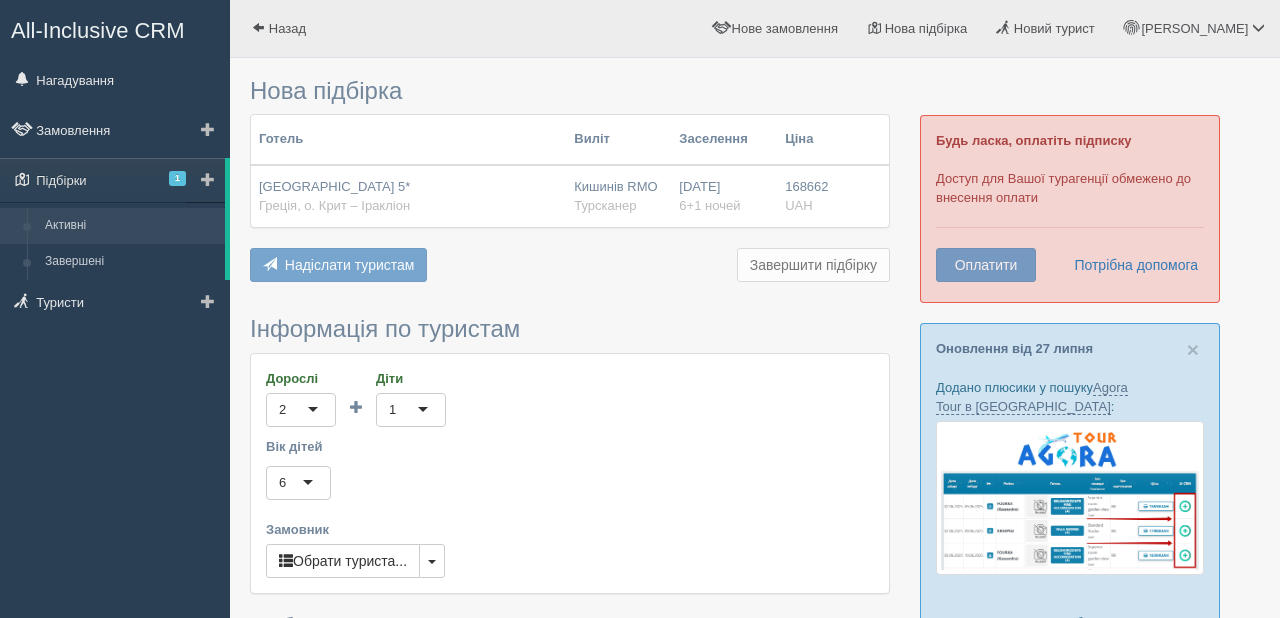 click on "Активні" at bounding box center (130, 226) 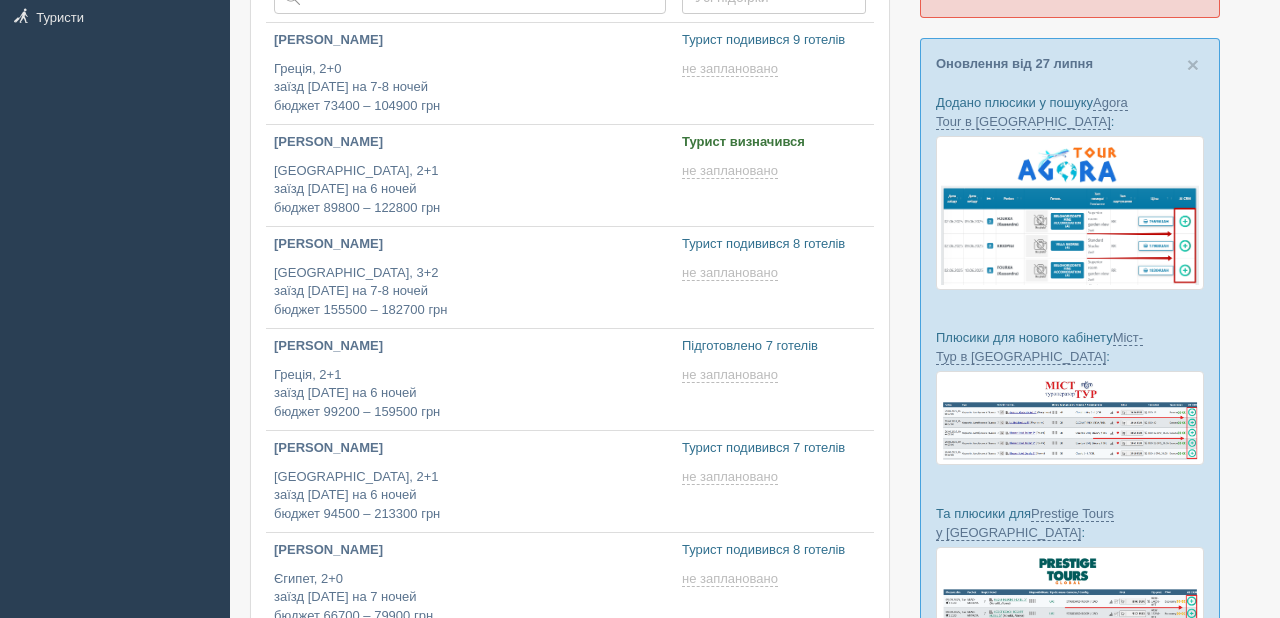 scroll, scrollTop: 288, scrollLeft: 0, axis: vertical 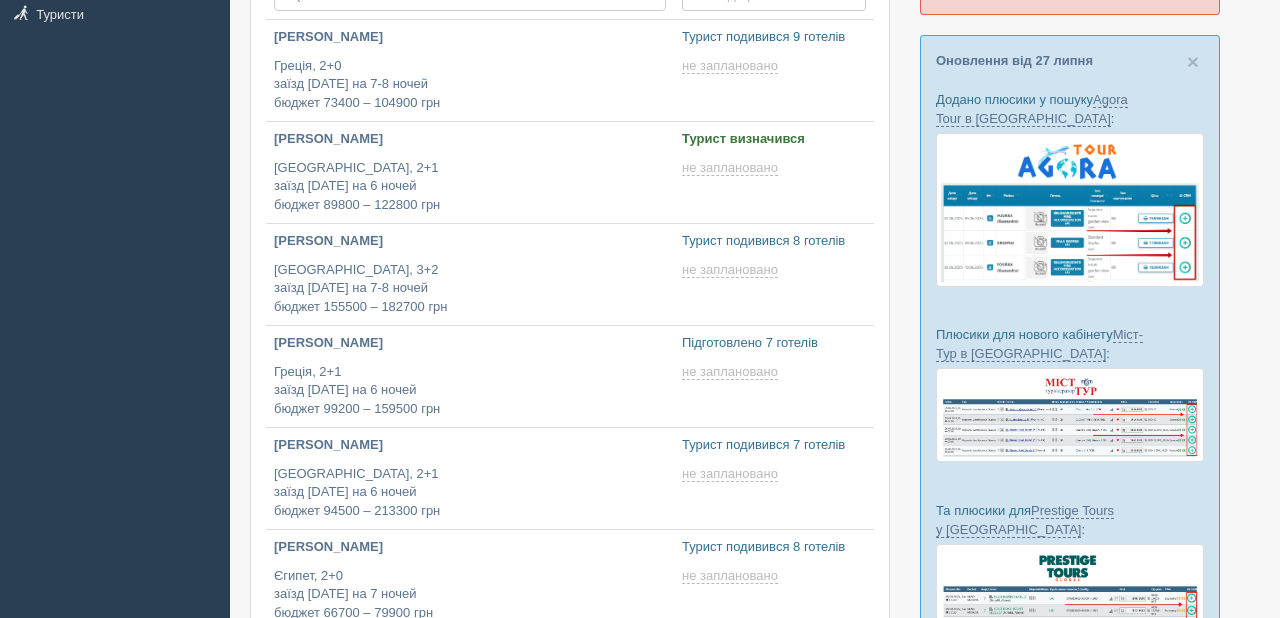 type on "[DATE] 16:50" 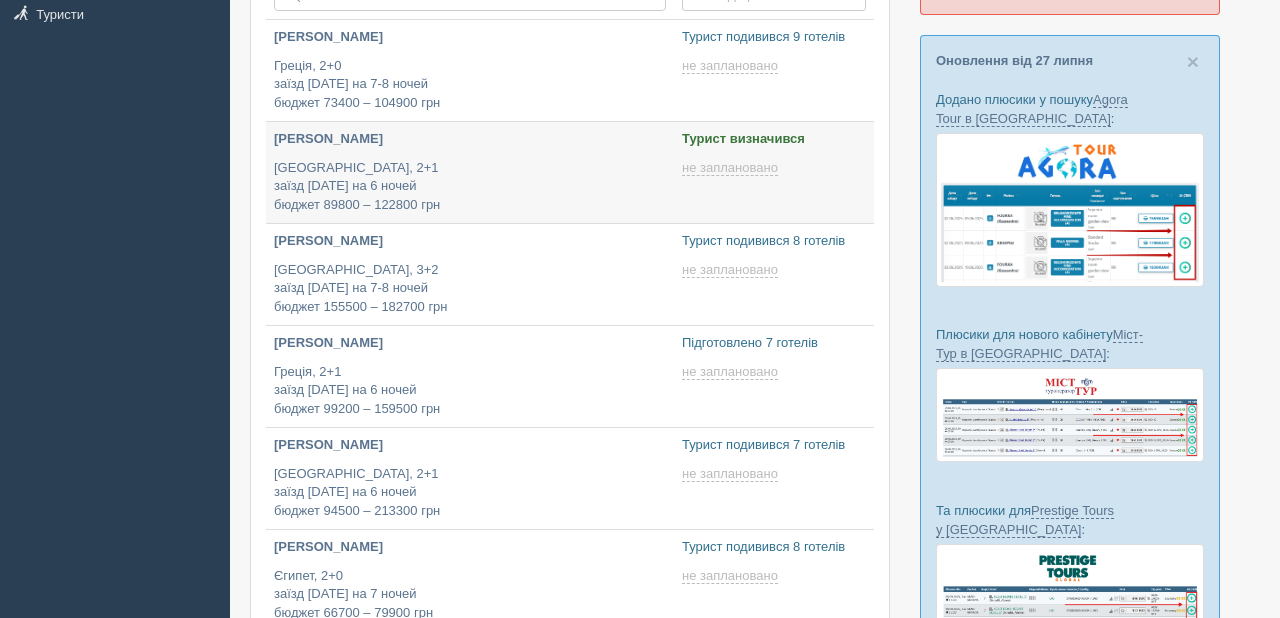 type on "[DATE] 14:55" 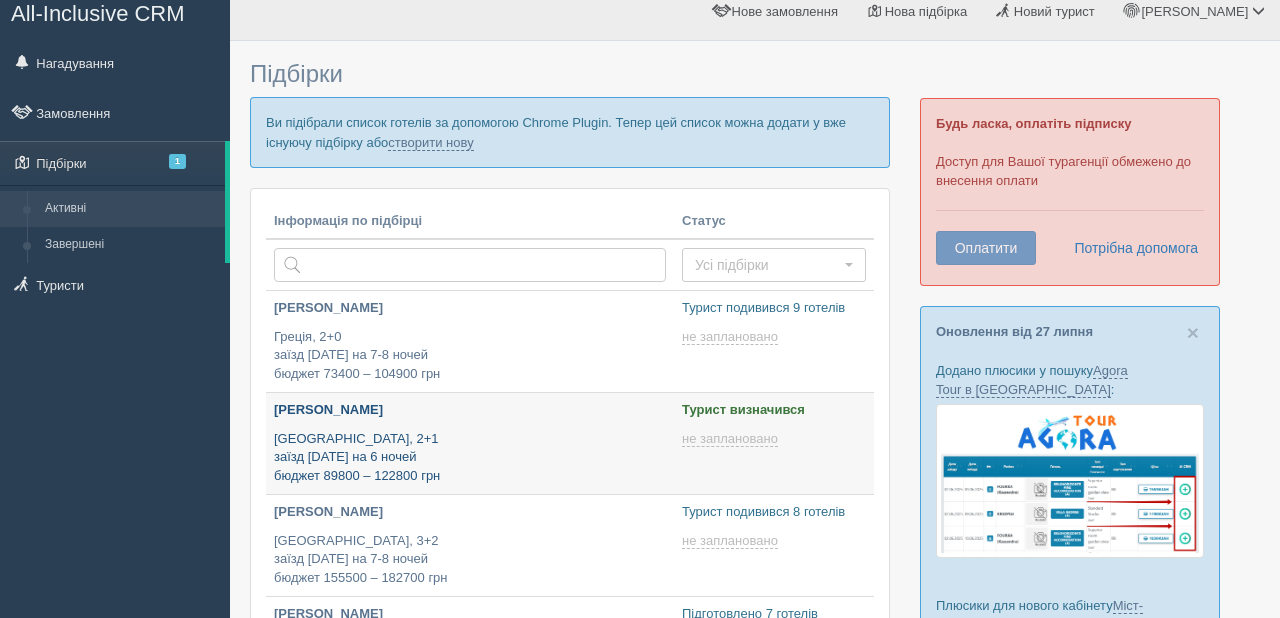 scroll, scrollTop: 0, scrollLeft: 0, axis: both 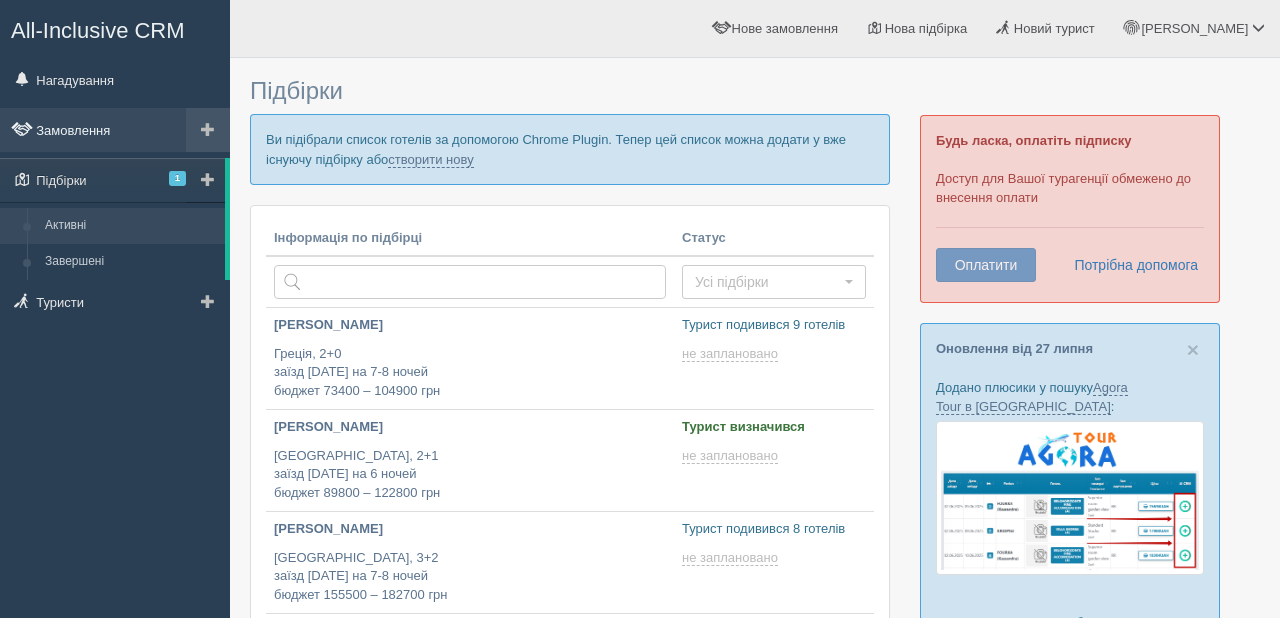 click on "Замовлення" at bounding box center [115, 130] 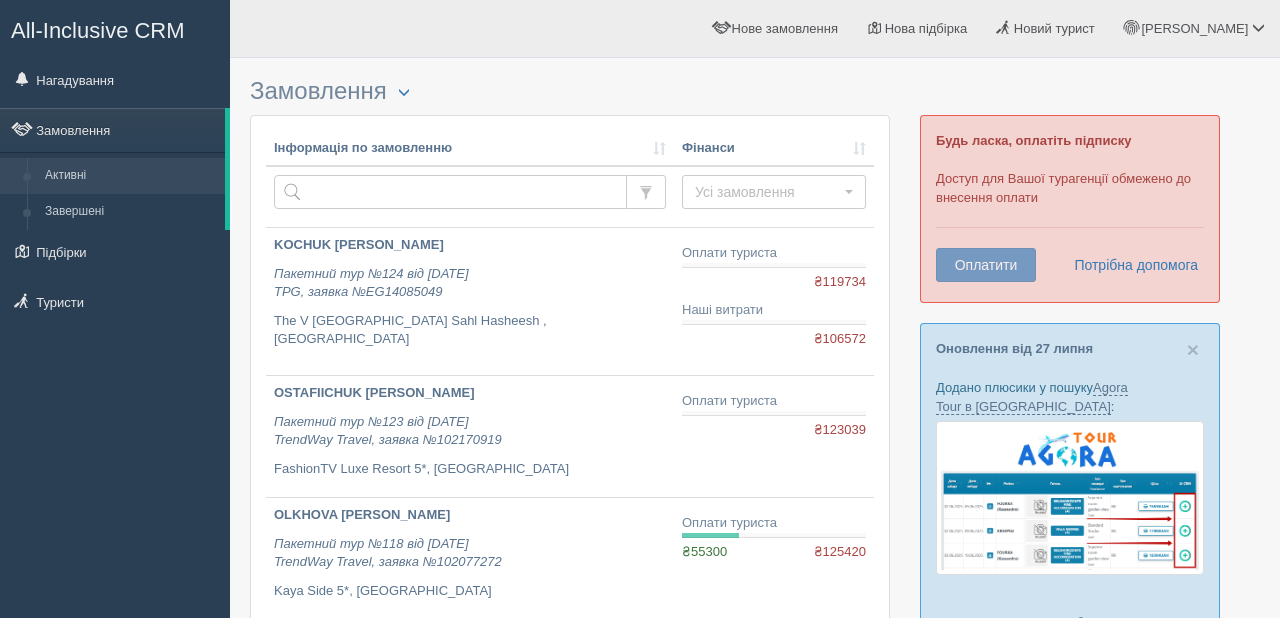 scroll, scrollTop: 0, scrollLeft: 0, axis: both 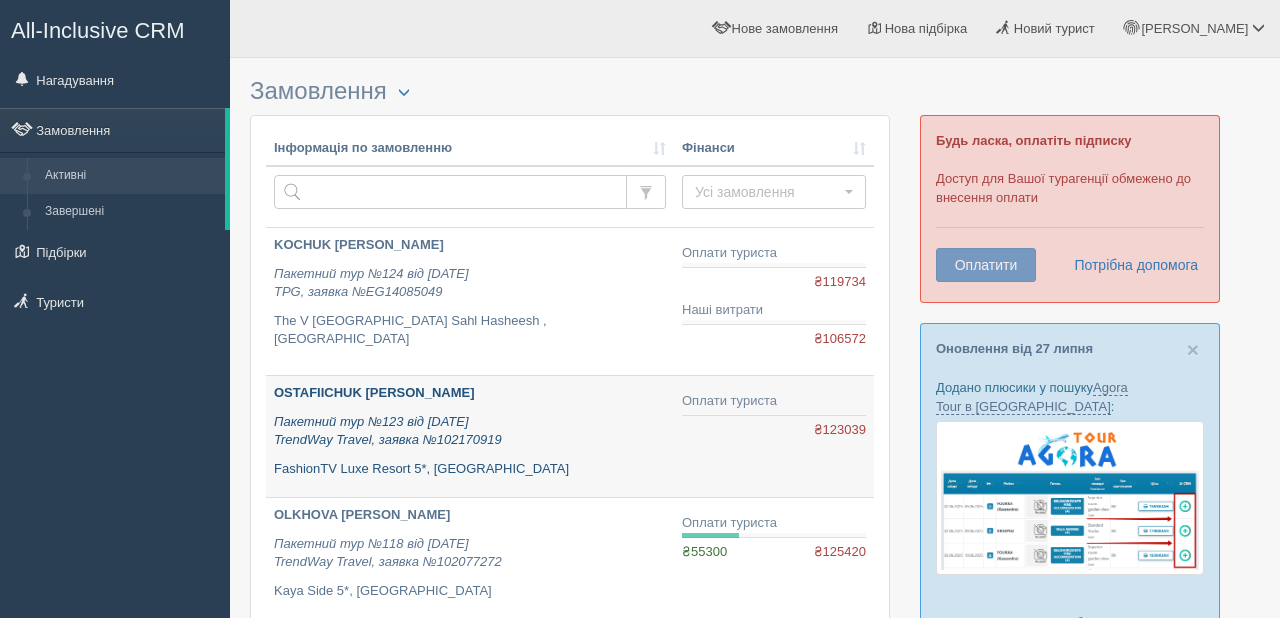 click on "Пакетний тур №123 від 27.07.2025
TrendWay Travel, заявка №102170919" at bounding box center [470, 431] 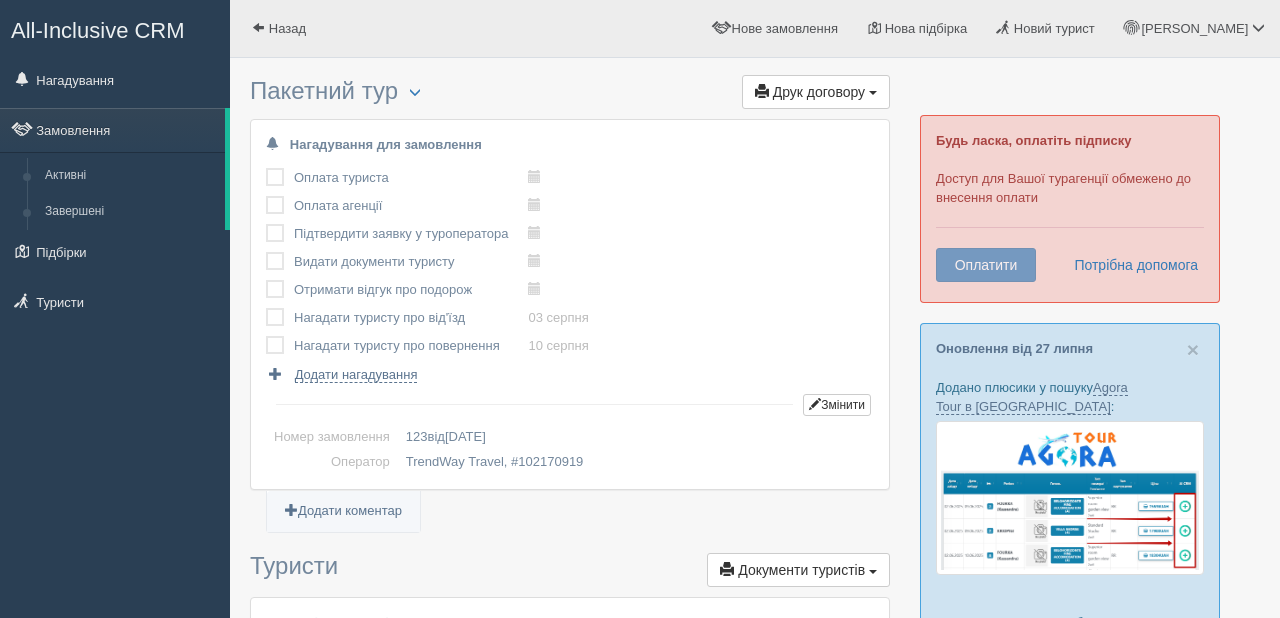 scroll, scrollTop: 0, scrollLeft: 0, axis: both 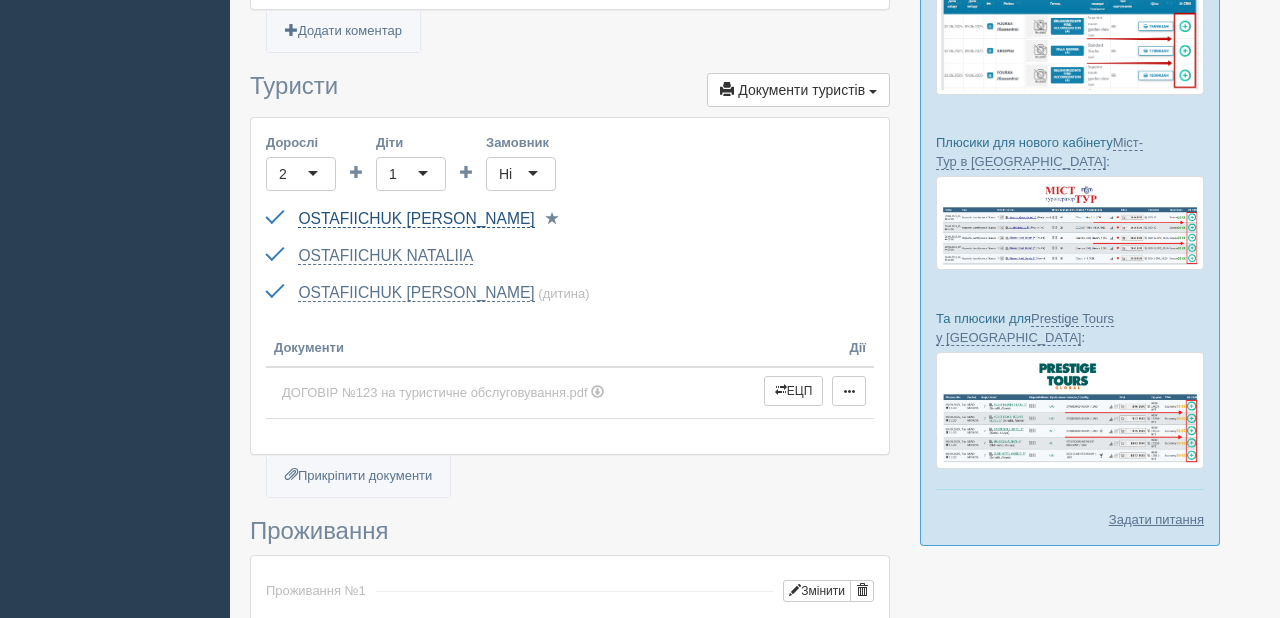 click on "OSTAFIICHUK [PERSON_NAME]" at bounding box center (416, 219) 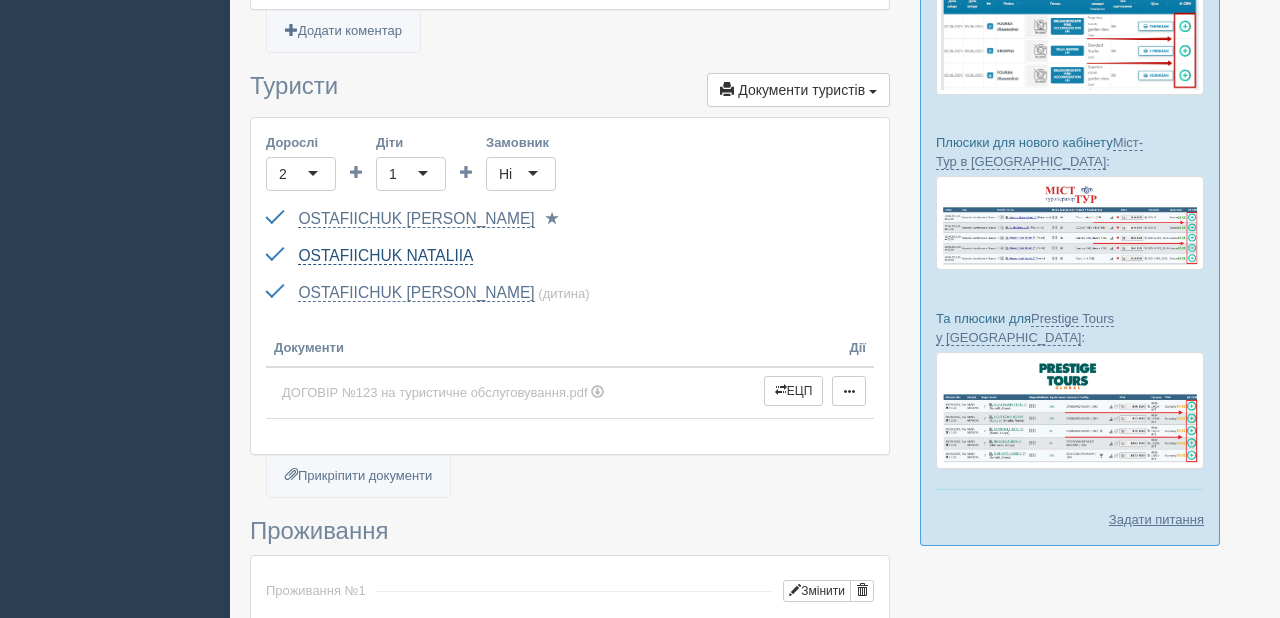 click on "OSTAFIICHUK NATALIIA" at bounding box center (385, 256) 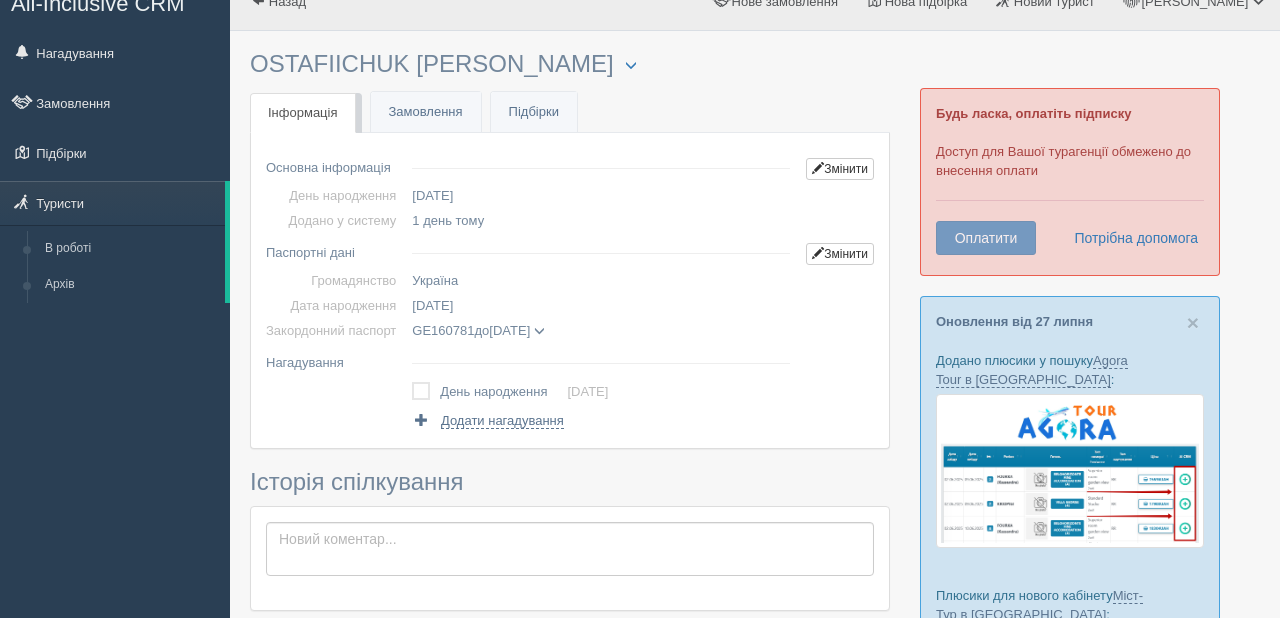 scroll, scrollTop: 0, scrollLeft: 0, axis: both 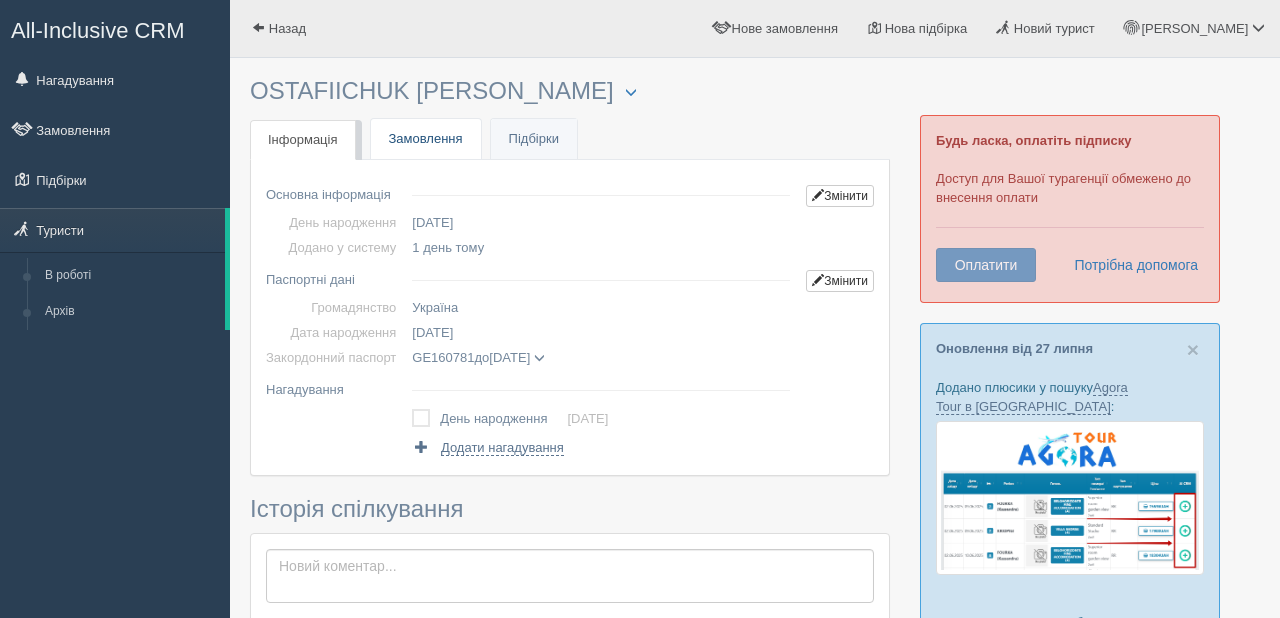 click on "Замовлення" at bounding box center (426, 139) 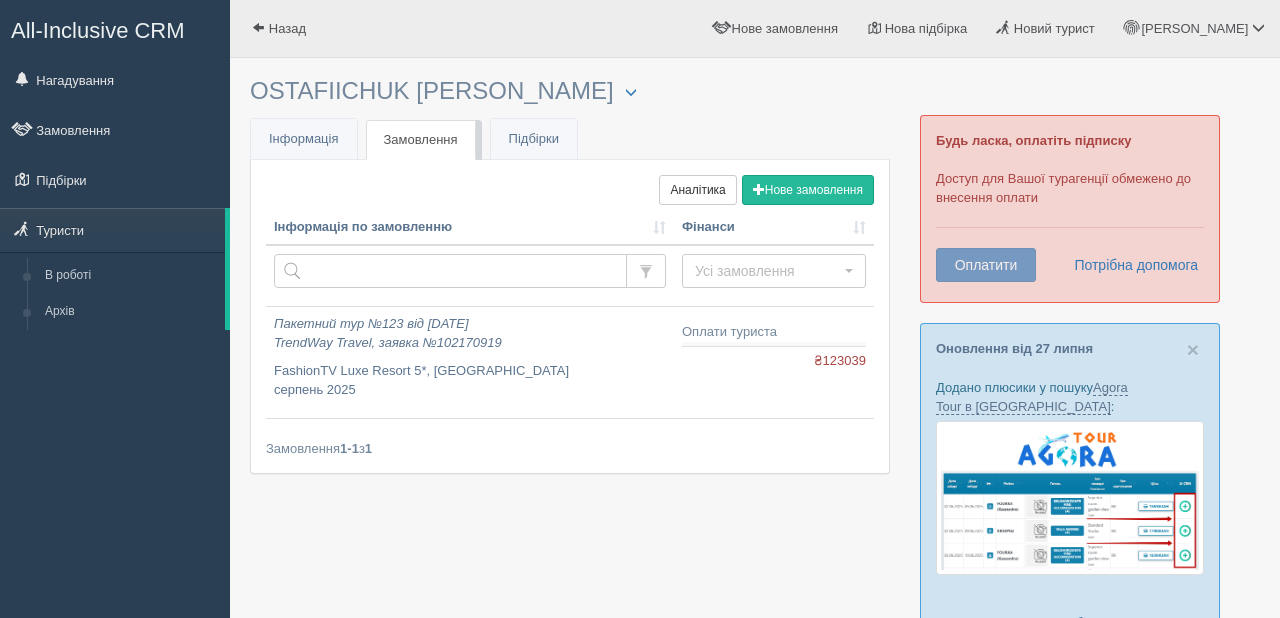 scroll, scrollTop: 0, scrollLeft: 0, axis: both 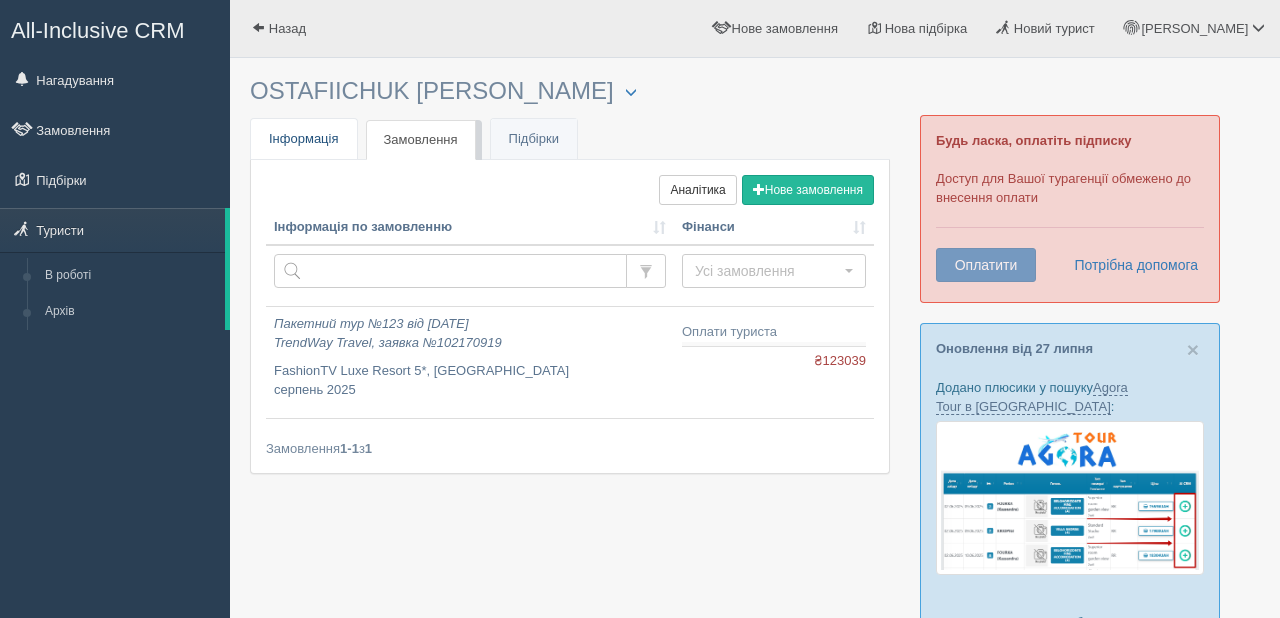 click on "Інфо
Інформація" at bounding box center (304, 139) 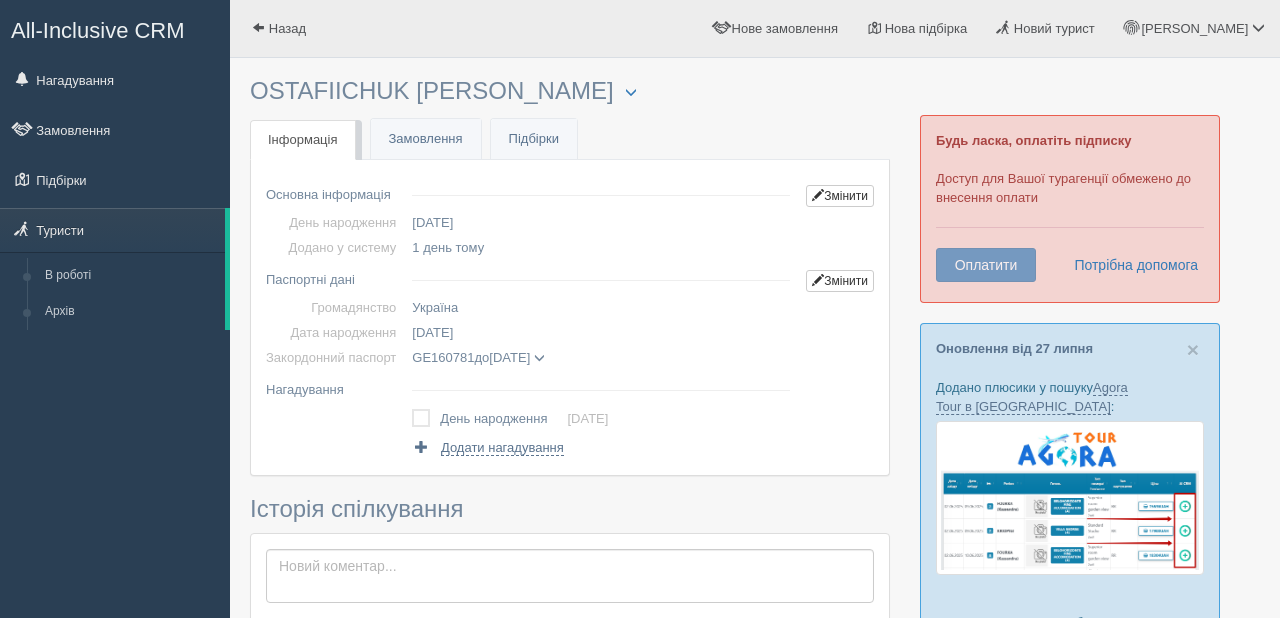 scroll, scrollTop: 0, scrollLeft: 0, axis: both 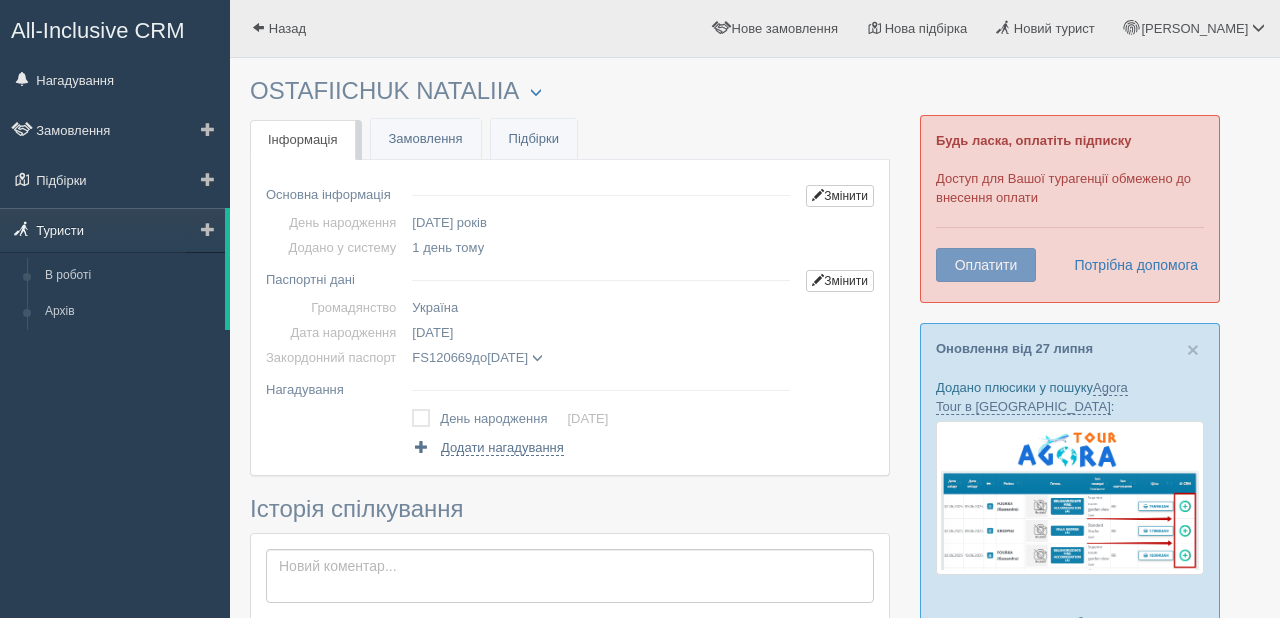 click on "Туристи" at bounding box center (112, 230) 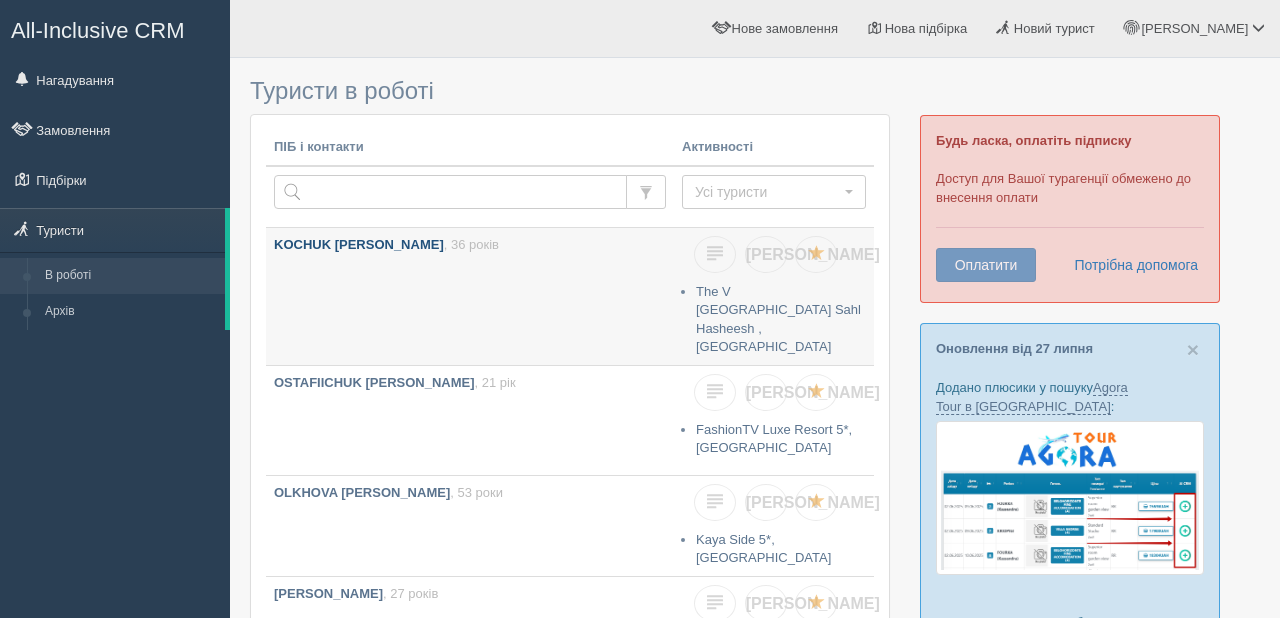 scroll, scrollTop: 0, scrollLeft: 0, axis: both 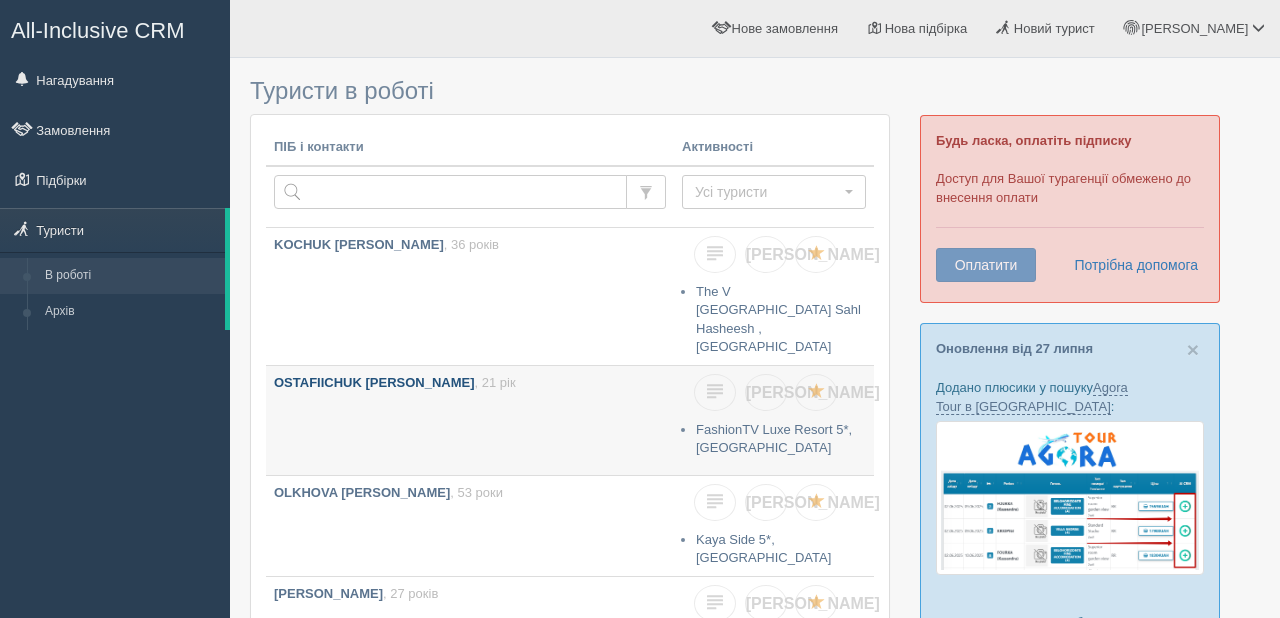 click on "OSTAFIICHUK ANASTASIIA ,
21 рік" at bounding box center [470, 420] 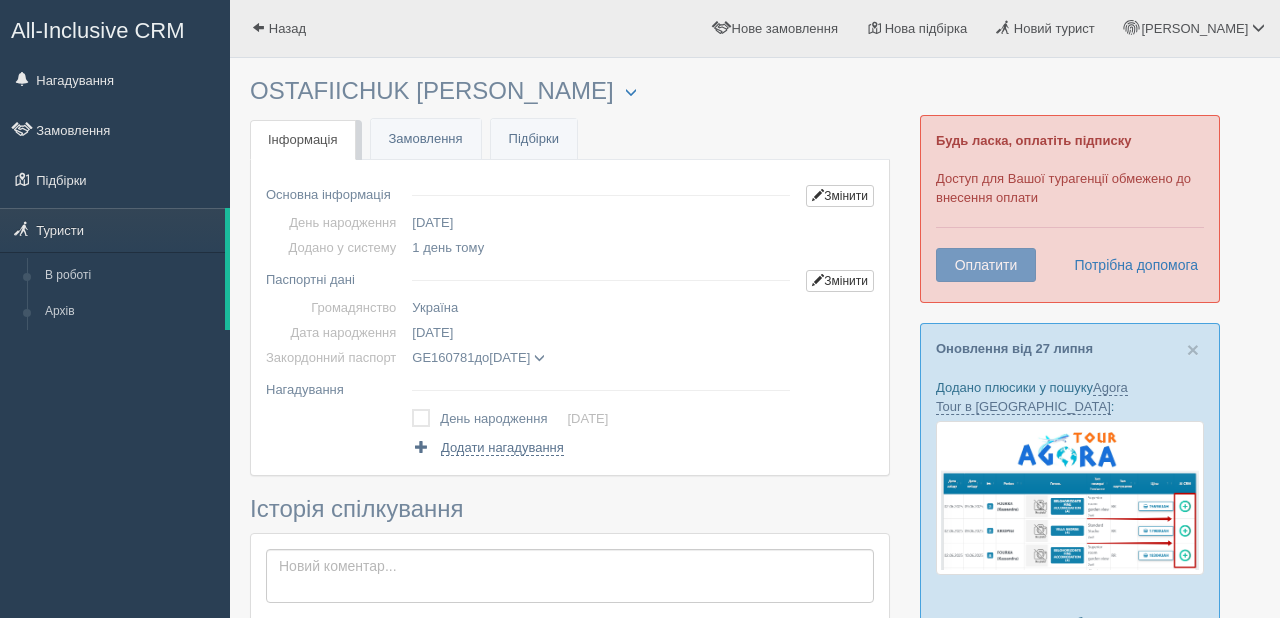 scroll, scrollTop: 0, scrollLeft: 0, axis: both 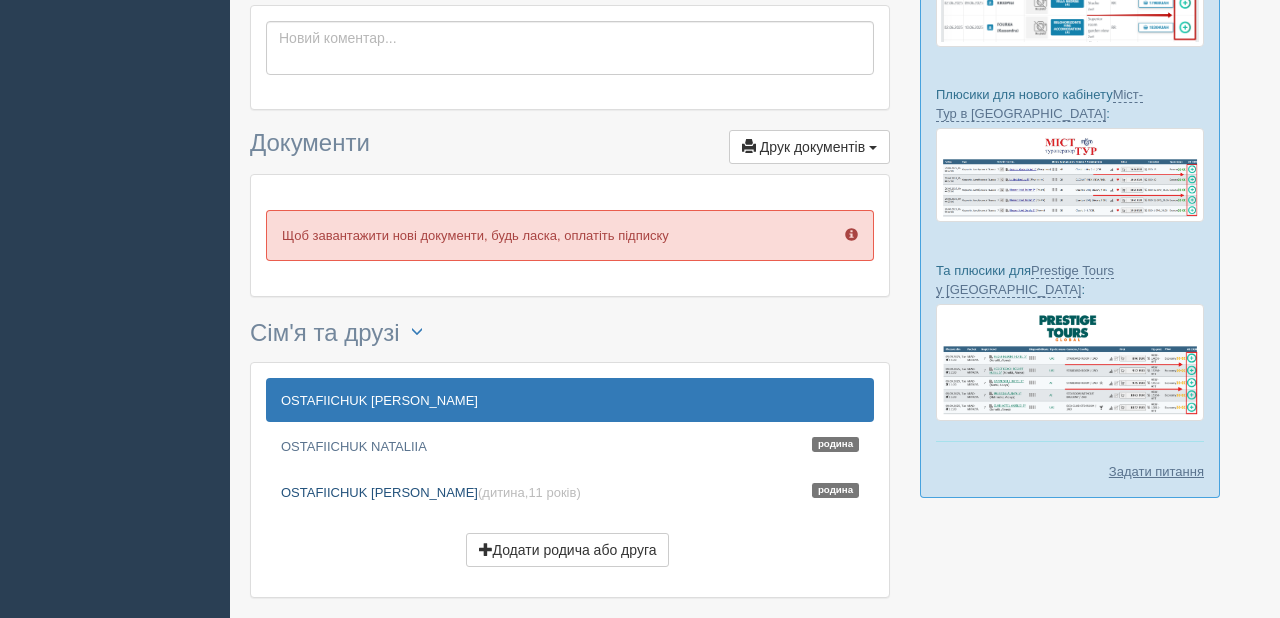 click on "OSTAFIICHUK ZLATA                                             (дитина,
11 років )
Родина" at bounding box center [570, 492] 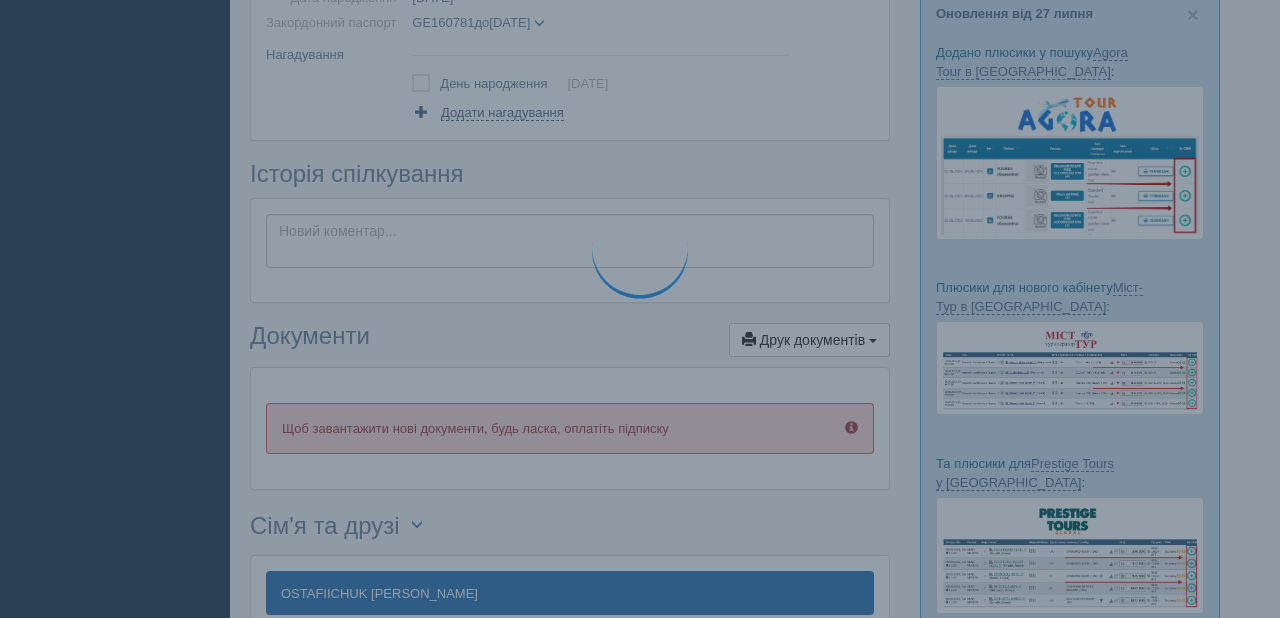 scroll, scrollTop: 0, scrollLeft: 0, axis: both 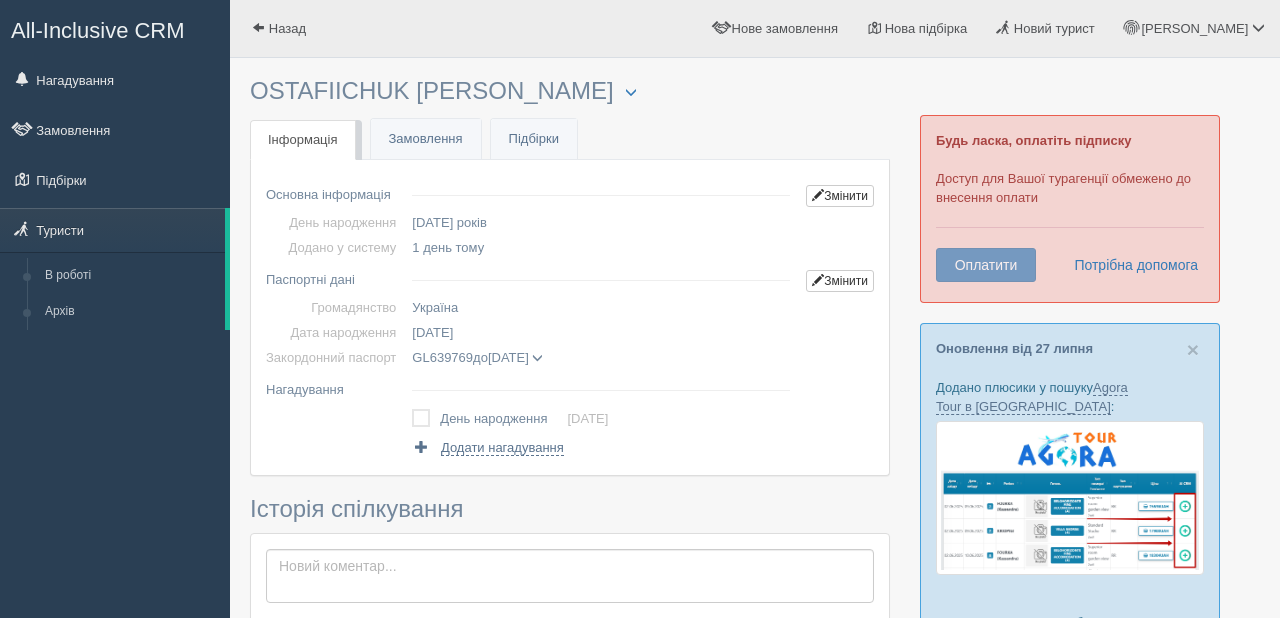 click on "All-Inclusive CRM
Нагадування
Замовлення
Підбірки" at bounding box center (115, 309) 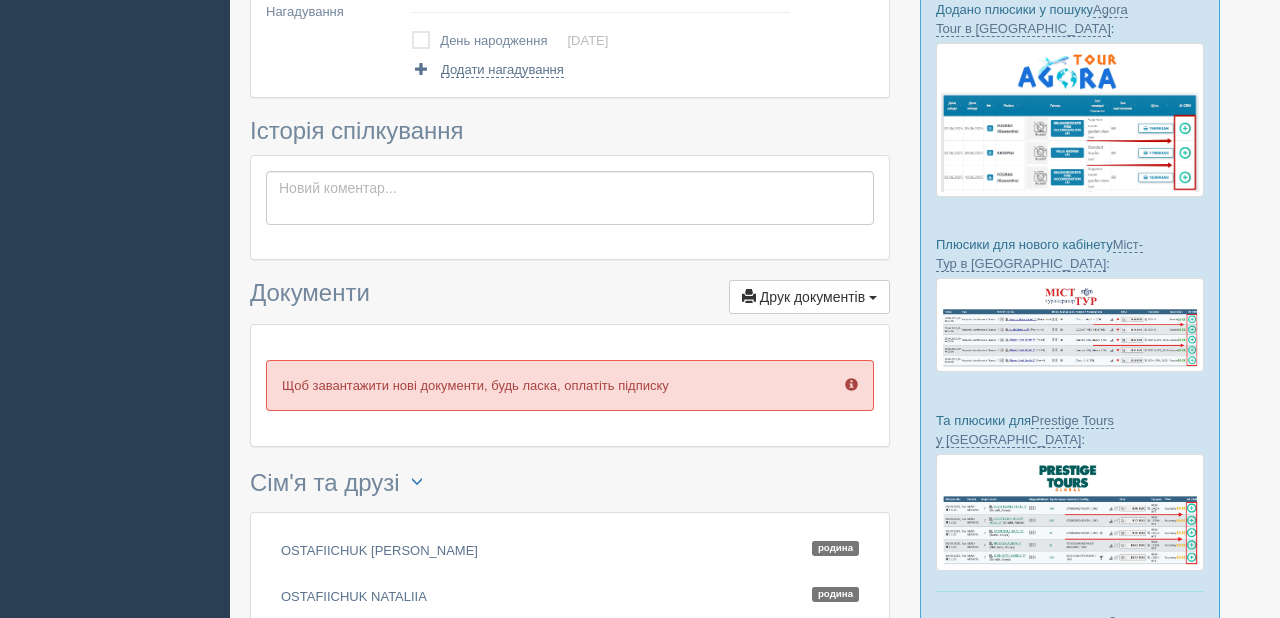scroll, scrollTop: 384, scrollLeft: 0, axis: vertical 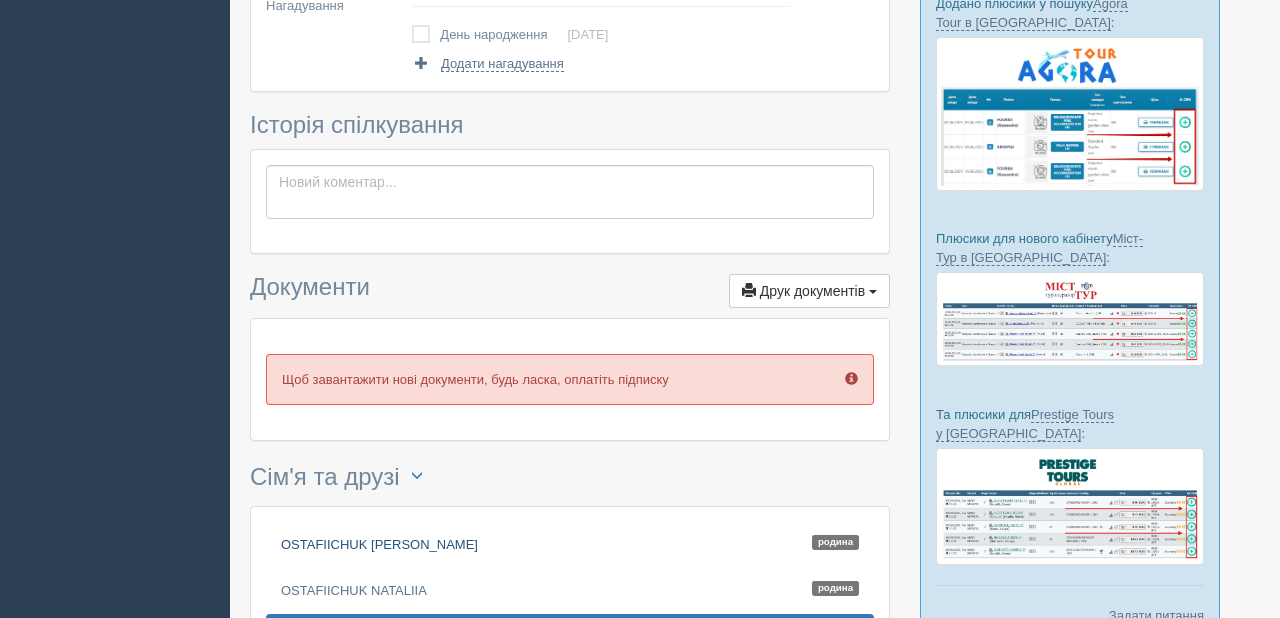 click on "OSTAFIICHUK [PERSON_NAME]" at bounding box center [570, 544] 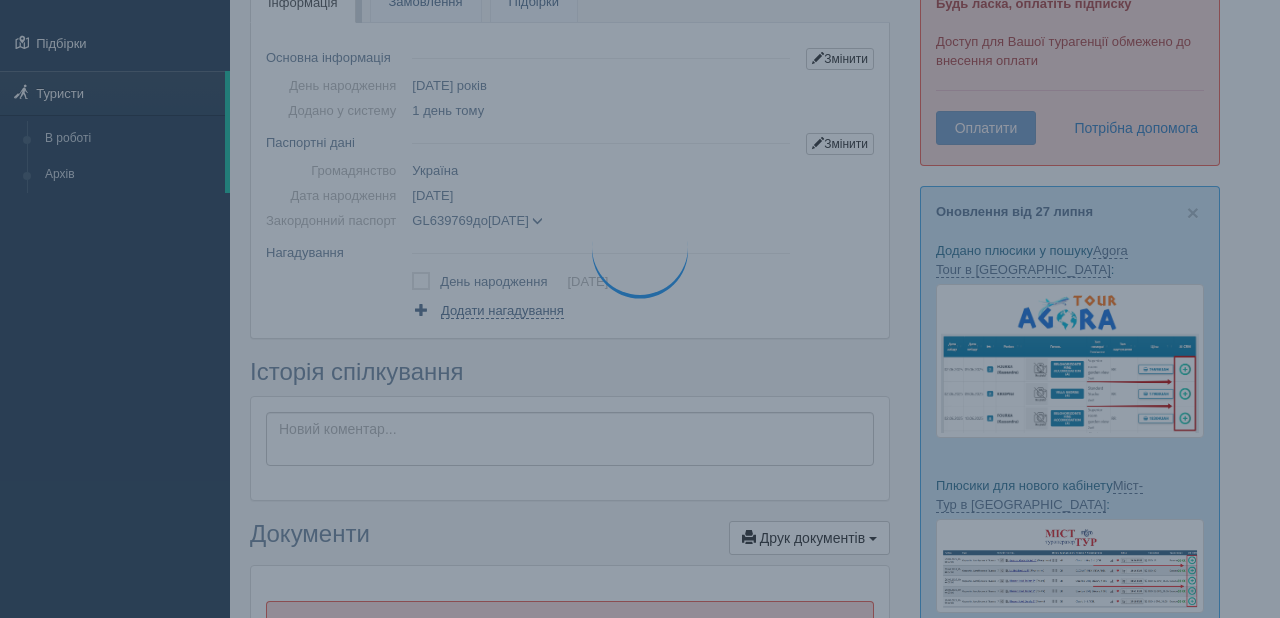 scroll, scrollTop: 0, scrollLeft: 0, axis: both 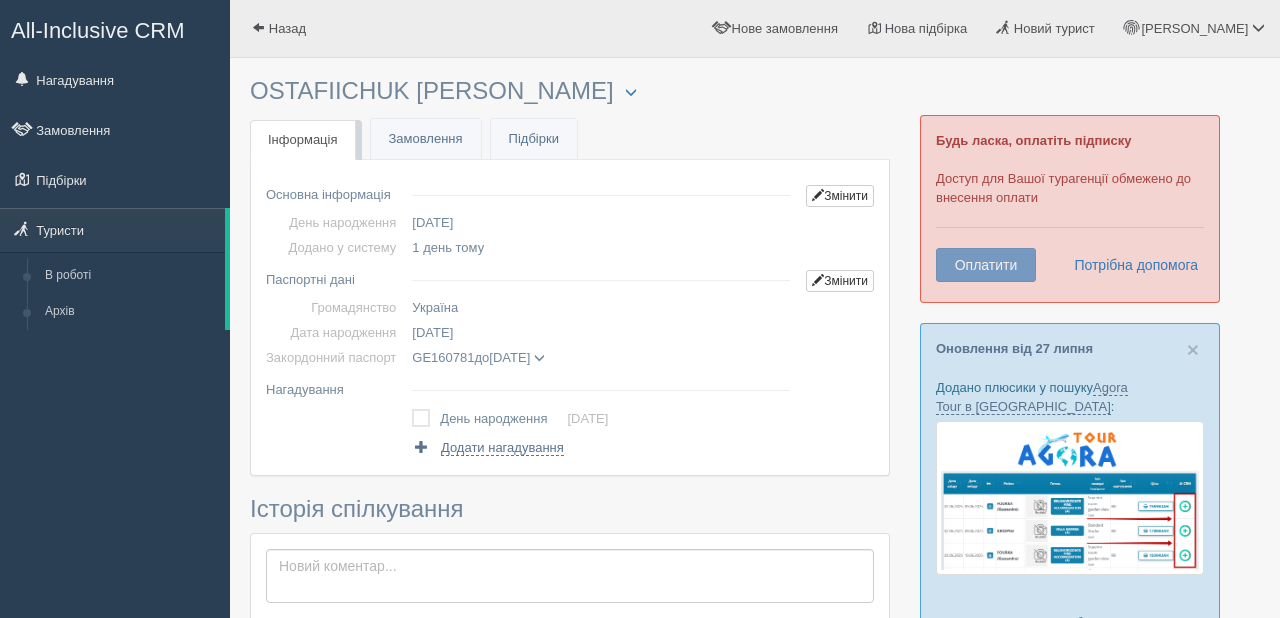click on "All-Inclusive CRM
Нагадування
Замовлення
Підбірки" at bounding box center (115, 309) 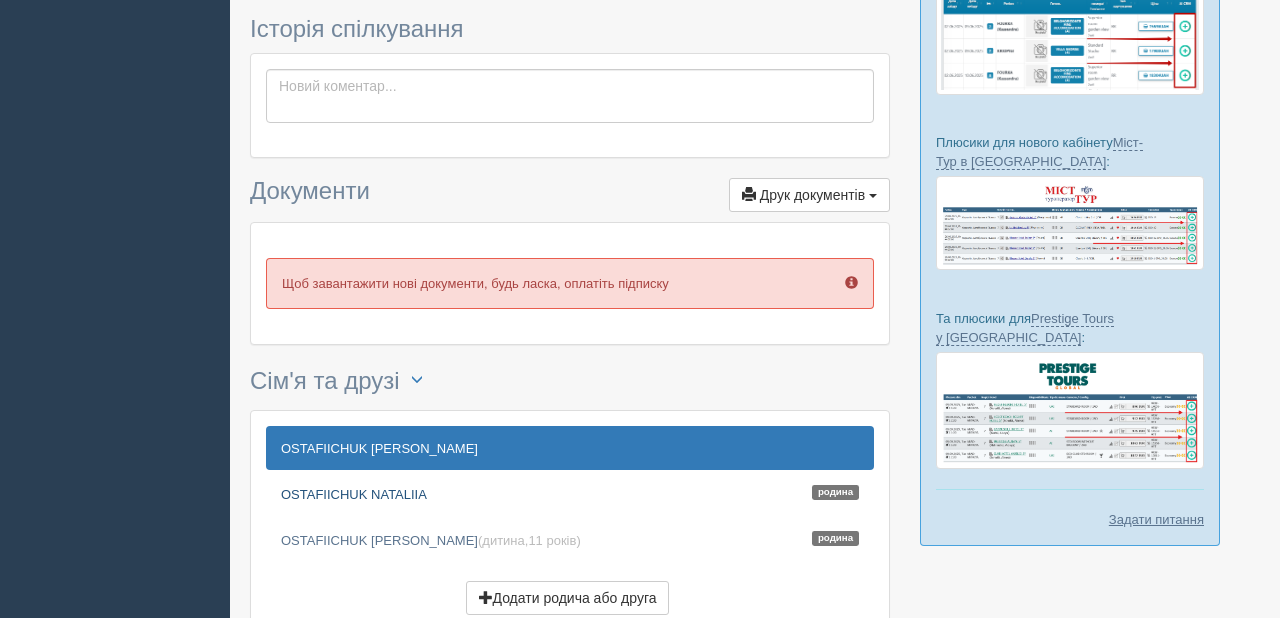 click on "OSTAFIICHUK NATALIIA
Родина" at bounding box center (570, 494) 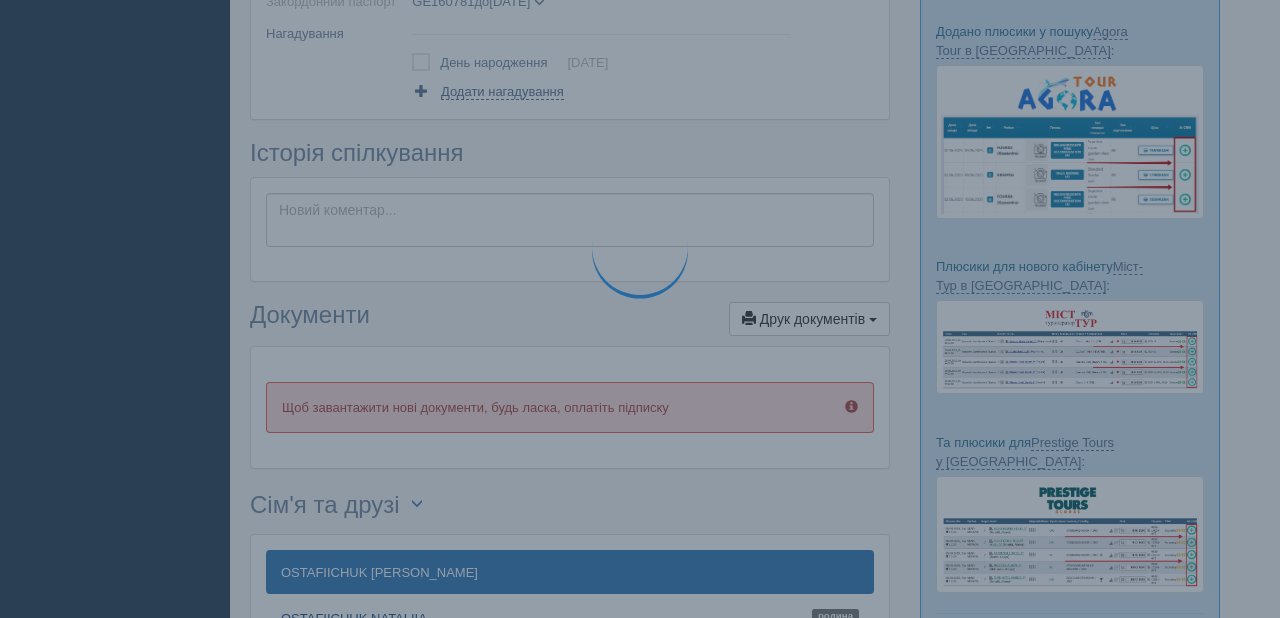 scroll, scrollTop: 0, scrollLeft: 0, axis: both 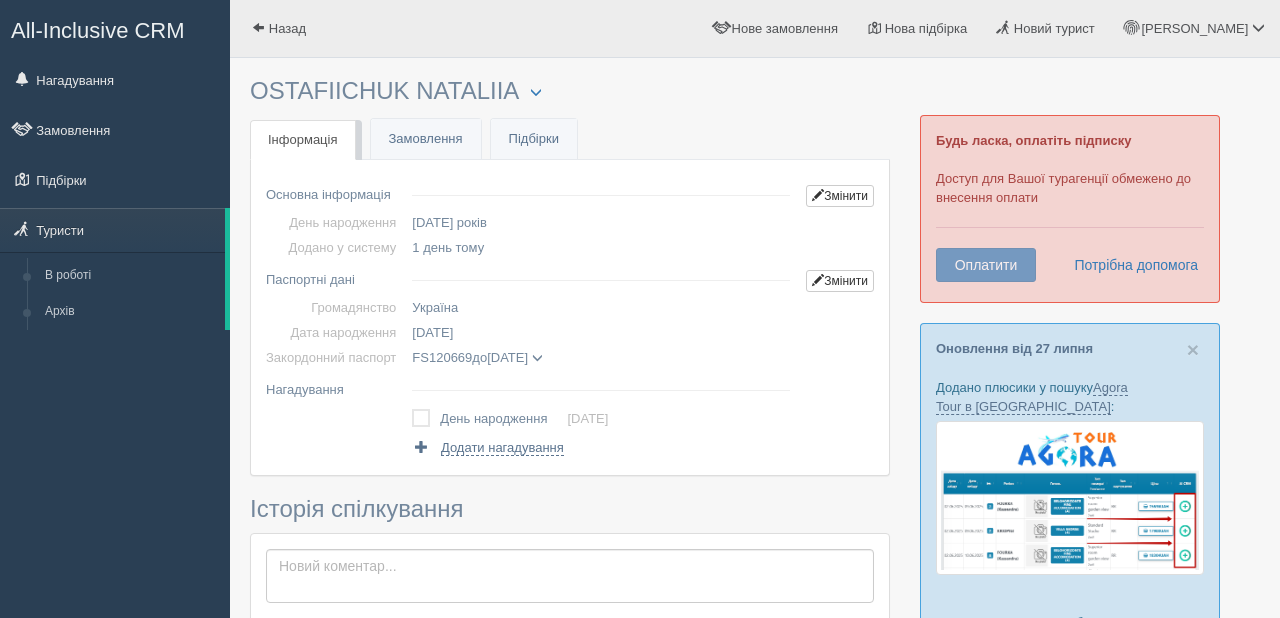 drag, startPoint x: 506, startPoint y: 84, endPoint x: 404, endPoint y: 93, distance: 102.396286 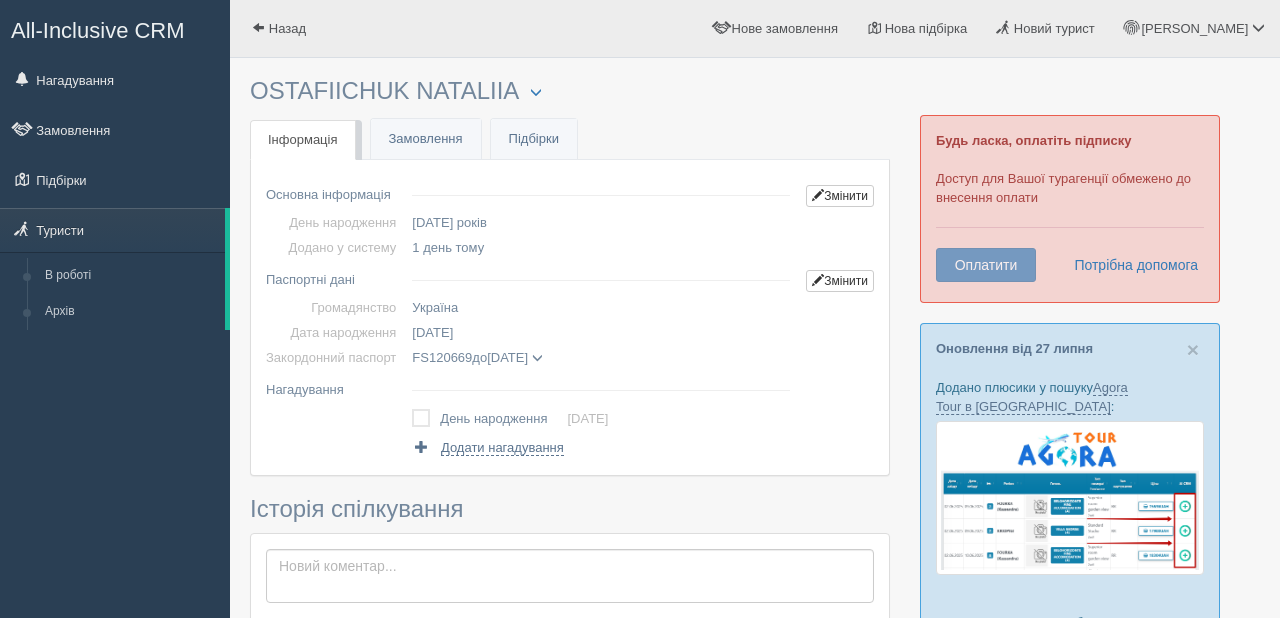 click on "OSTAFIICHUK NATALIIA
Менеджер:
Марина Мухар
Відправити до архіву
Взяти в роботу
Об'єднати дублікати
Видалити туриста" at bounding box center (570, 91) 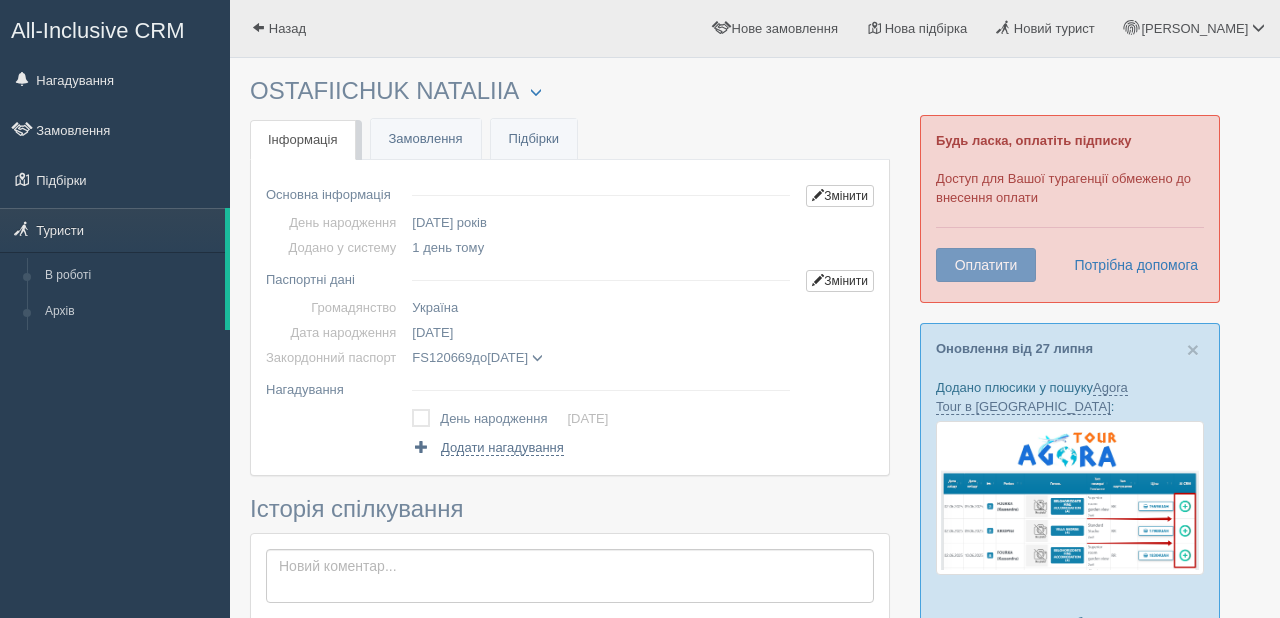 copy on "NATALIIA" 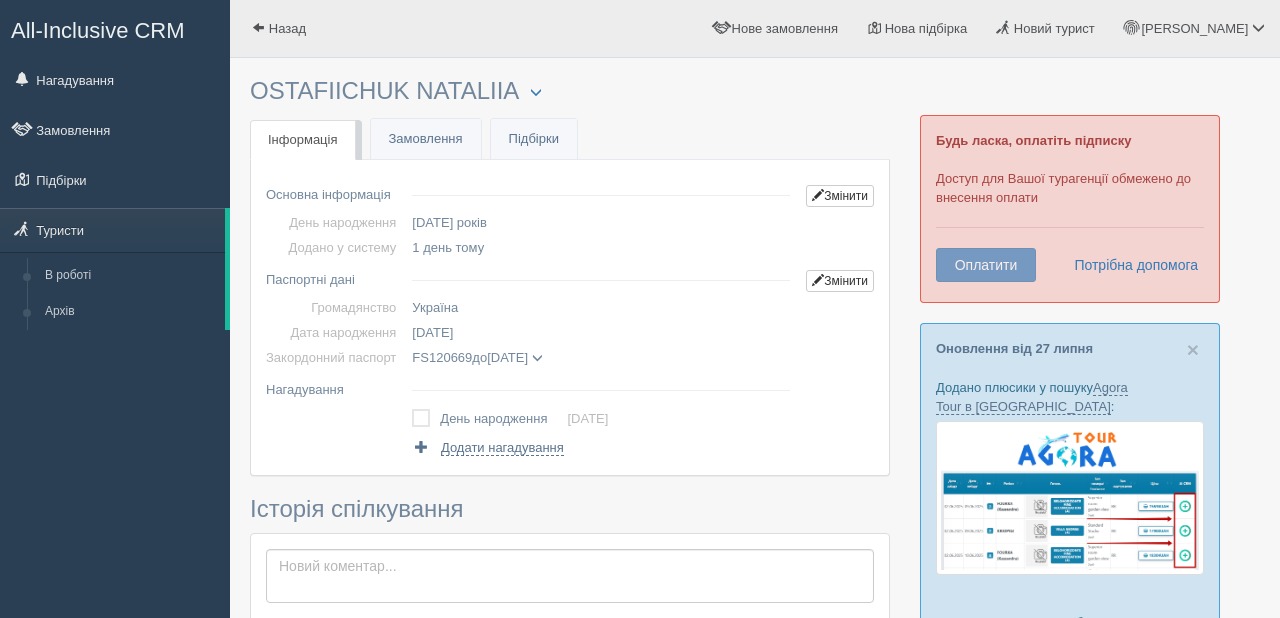 click at bounding box center (601, 277) 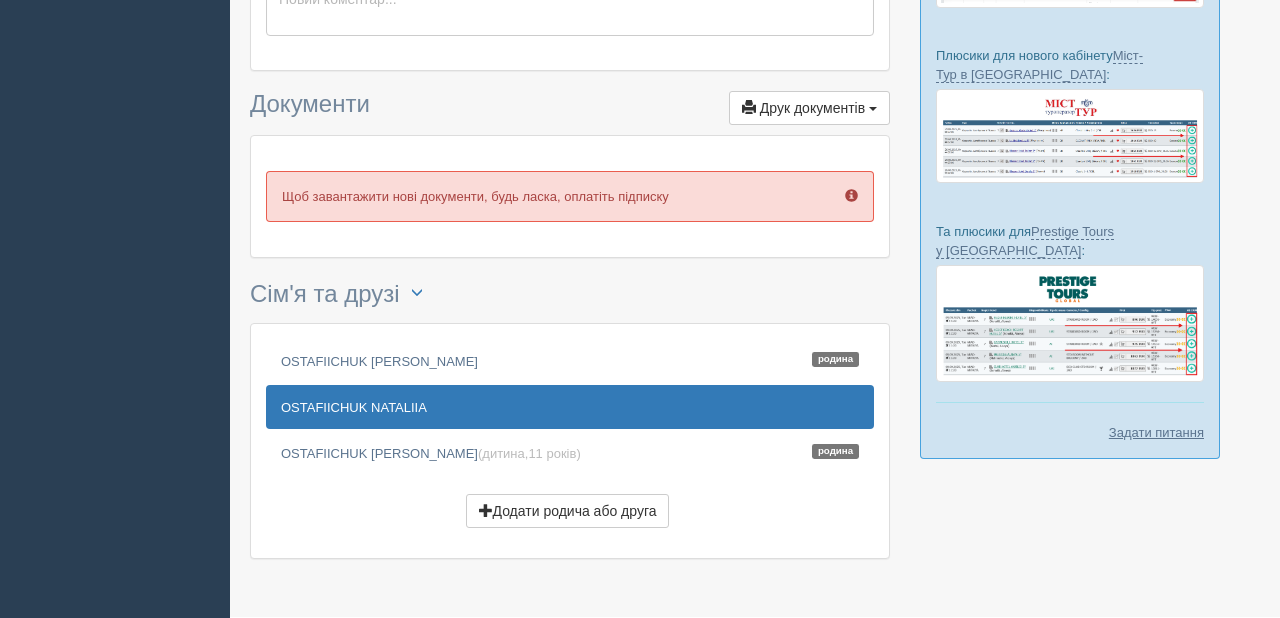 scroll, scrollTop: 576, scrollLeft: 0, axis: vertical 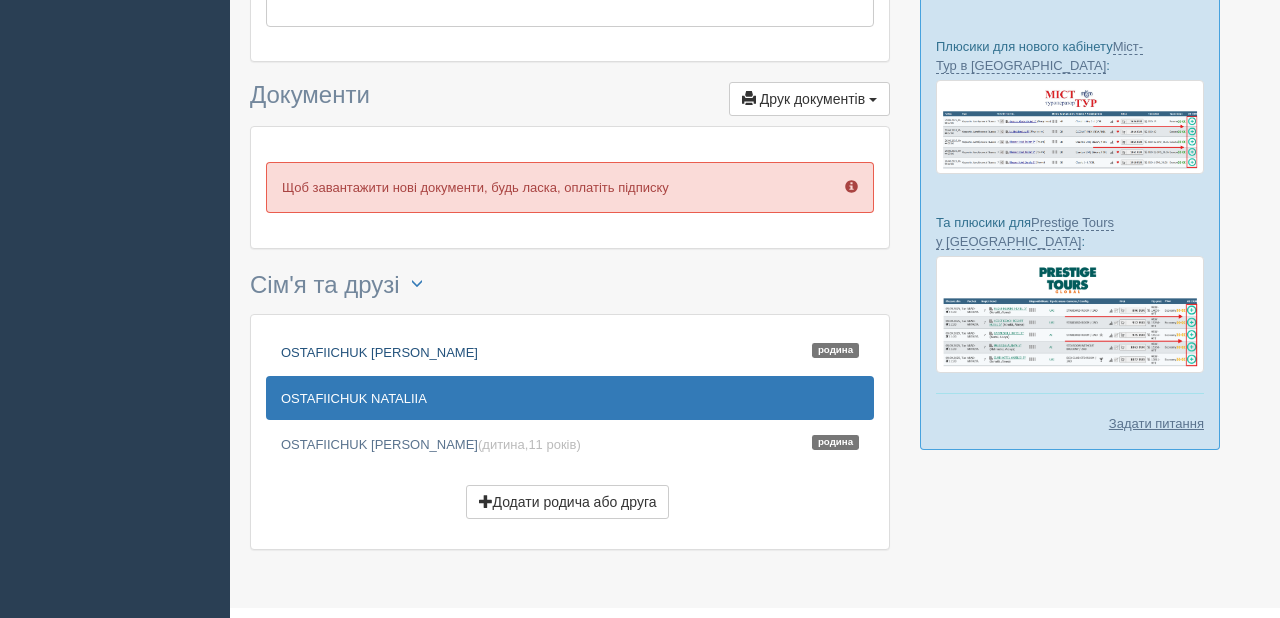 click on "OSTAFIICHUK ANASTASIIA
Родина" at bounding box center [570, 352] 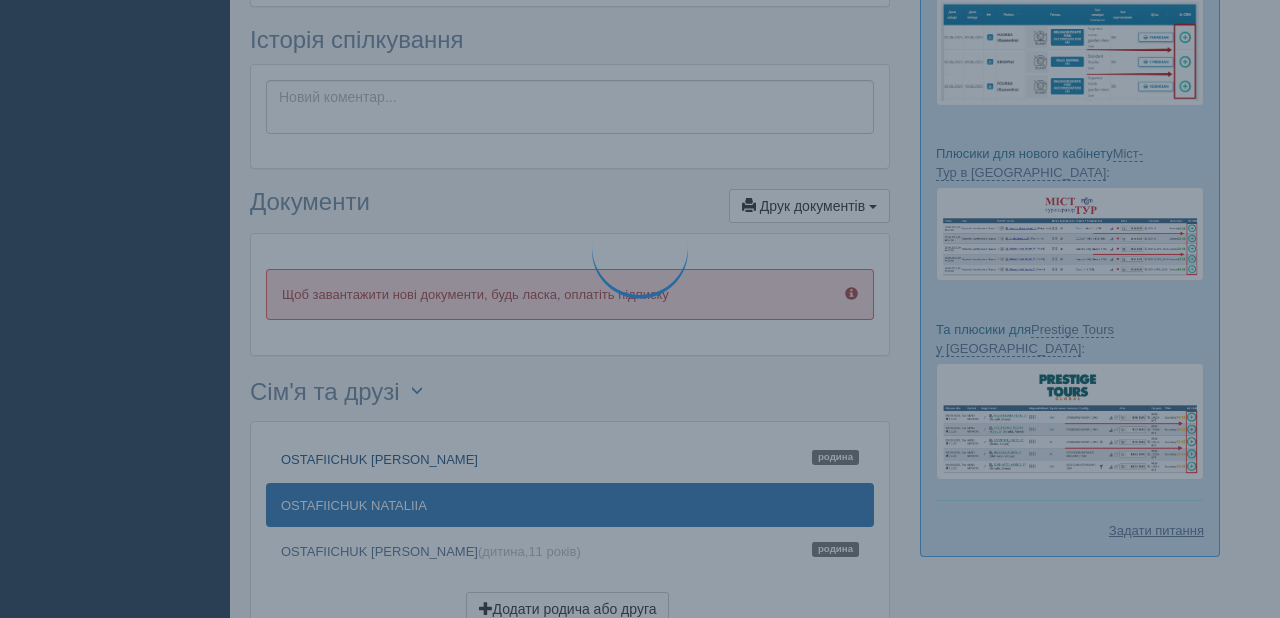 scroll, scrollTop: 0, scrollLeft: 0, axis: both 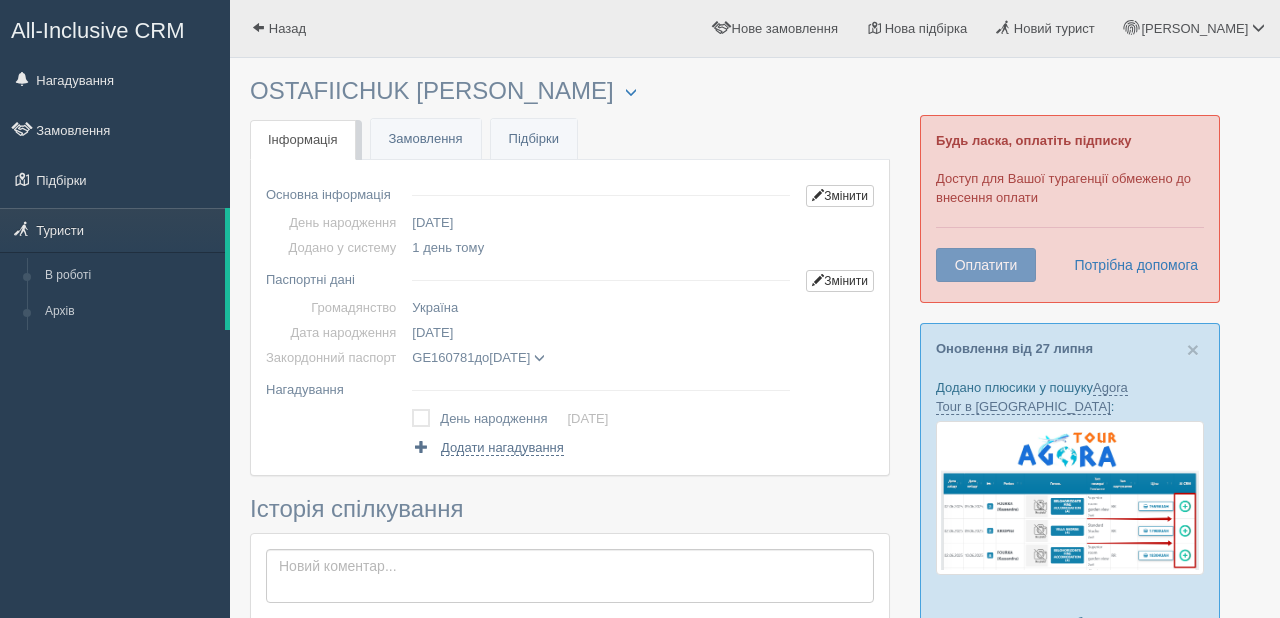 click at bounding box center [601, 192] 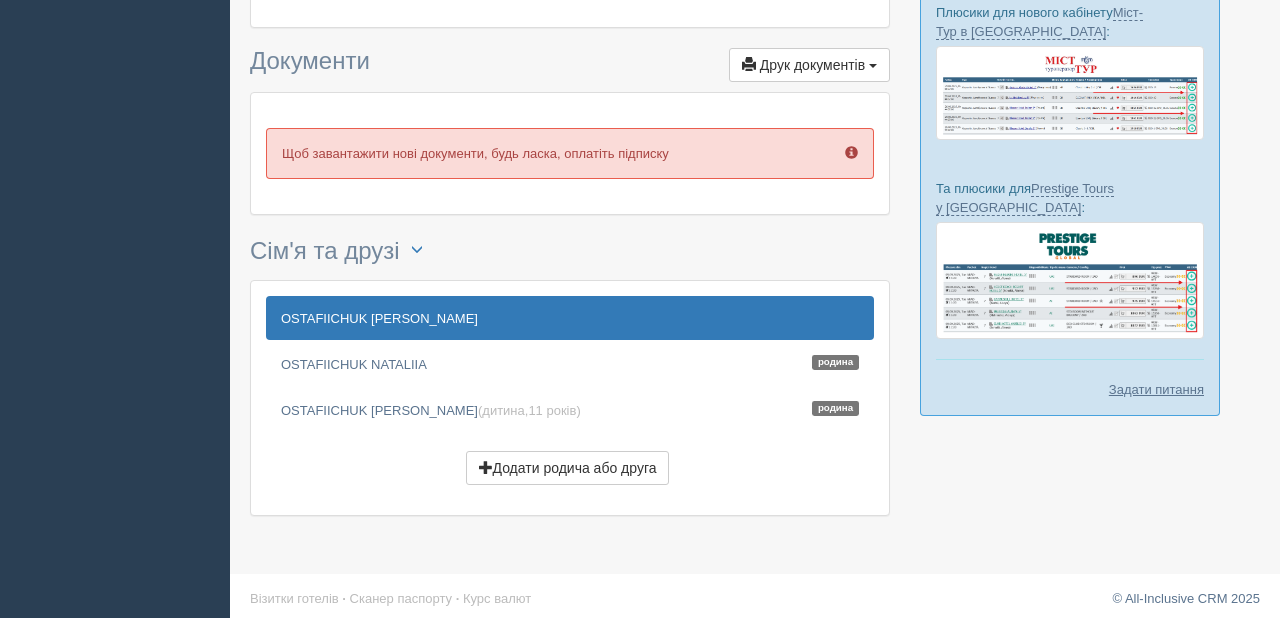 scroll, scrollTop: 621, scrollLeft: 0, axis: vertical 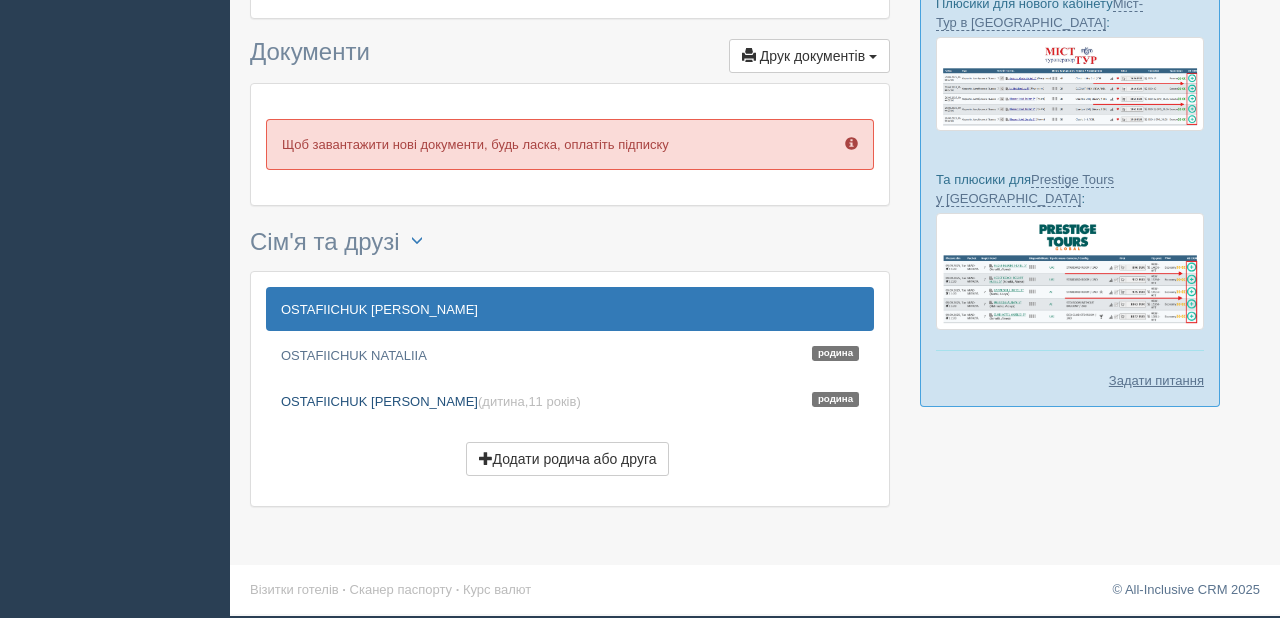 click on "OSTAFIICHUK ZLATA                                             (дитина,
11 років )
Родина" at bounding box center (570, 401) 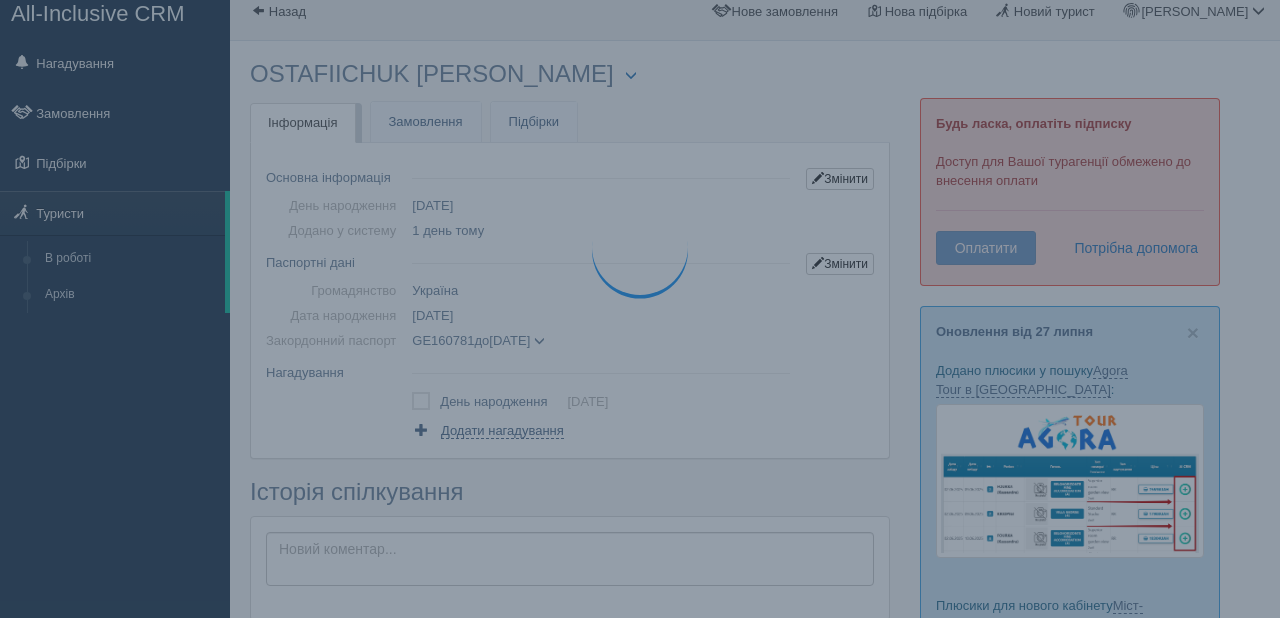 scroll, scrollTop: 0, scrollLeft: 0, axis: both 